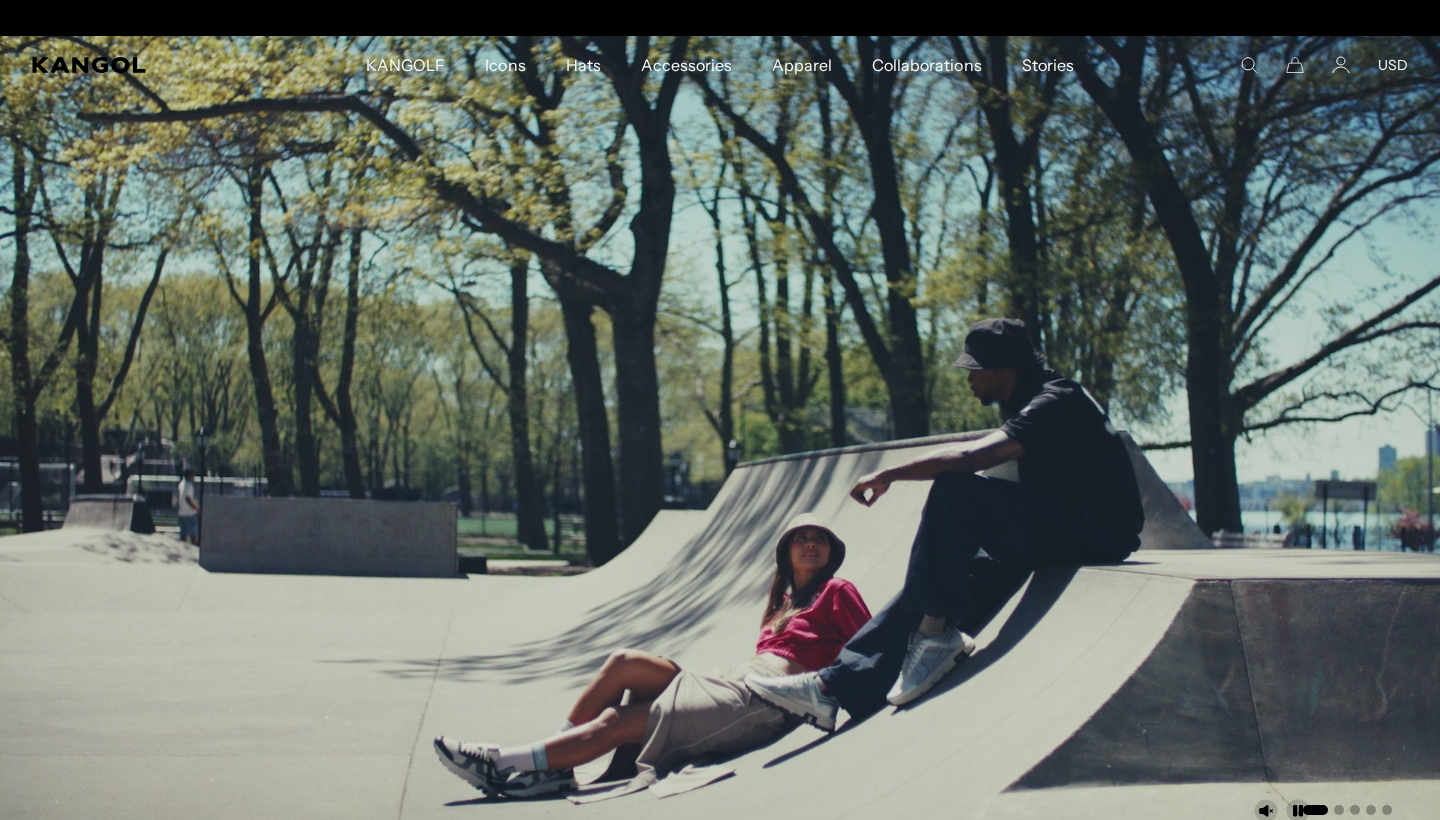 scroll, scrollTop: 192, scrollLeft: 0, axis: vertical 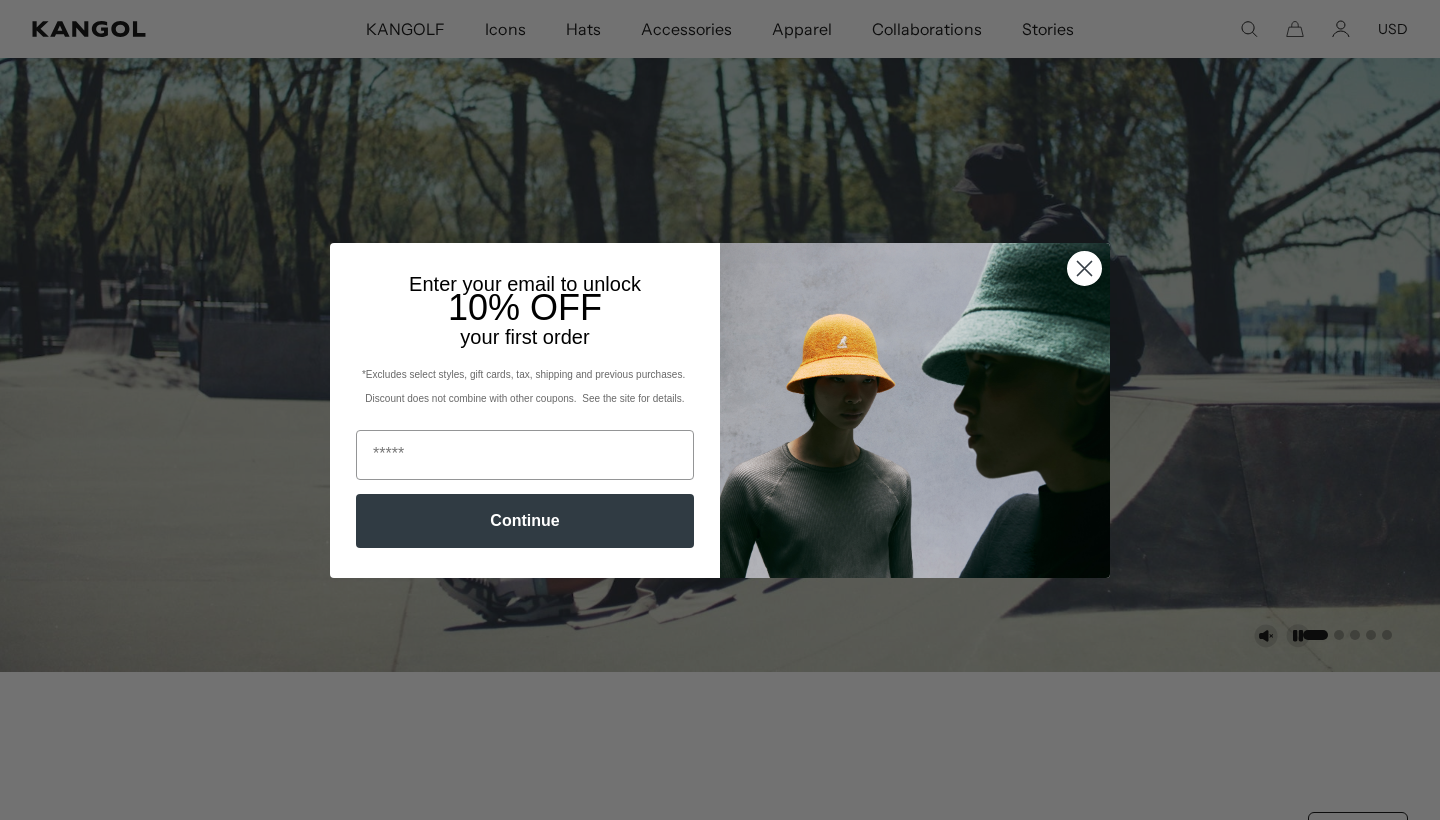 click 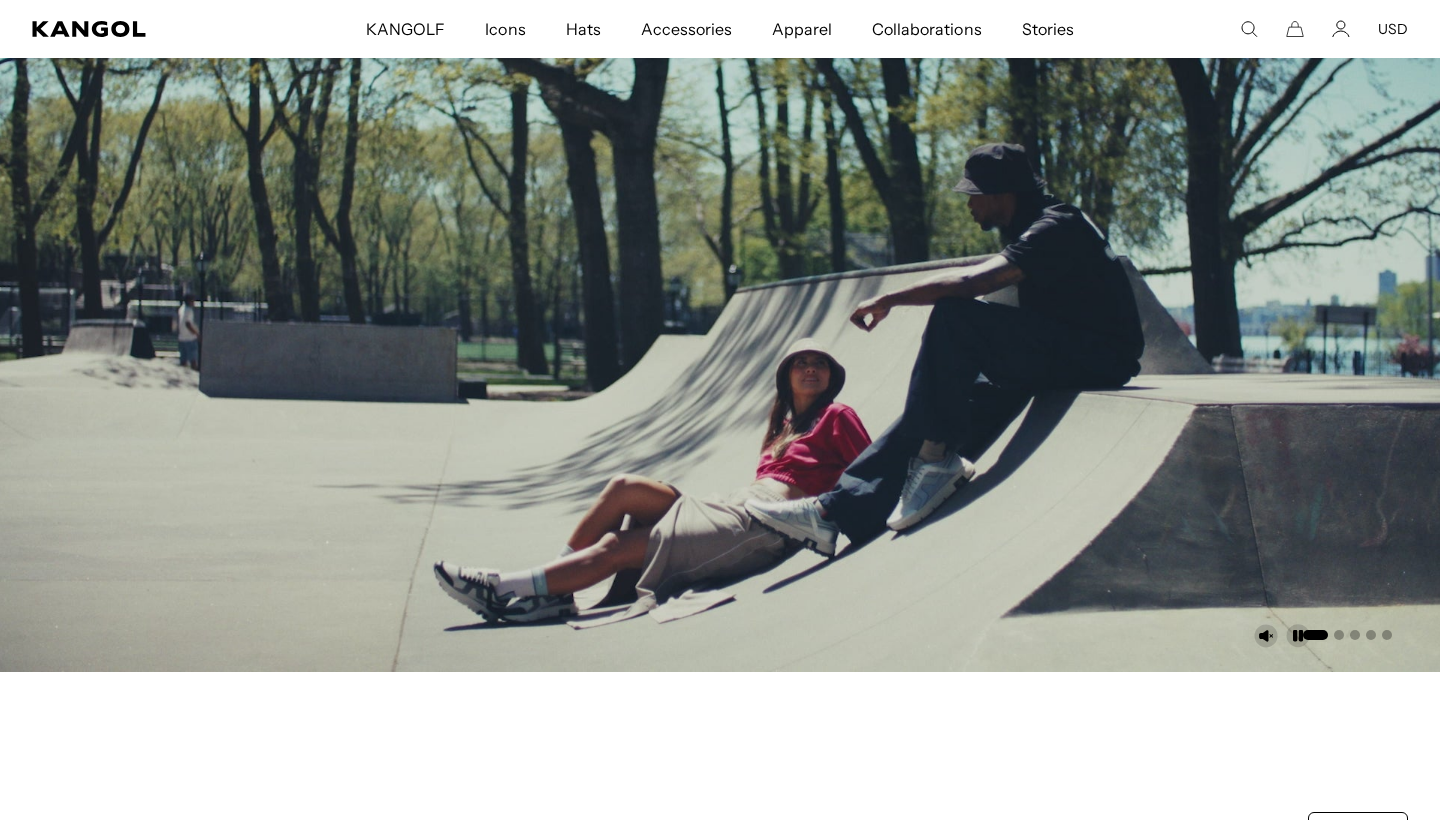 scroll, scrollTop: 0, scrollLeft: 0, axis: both 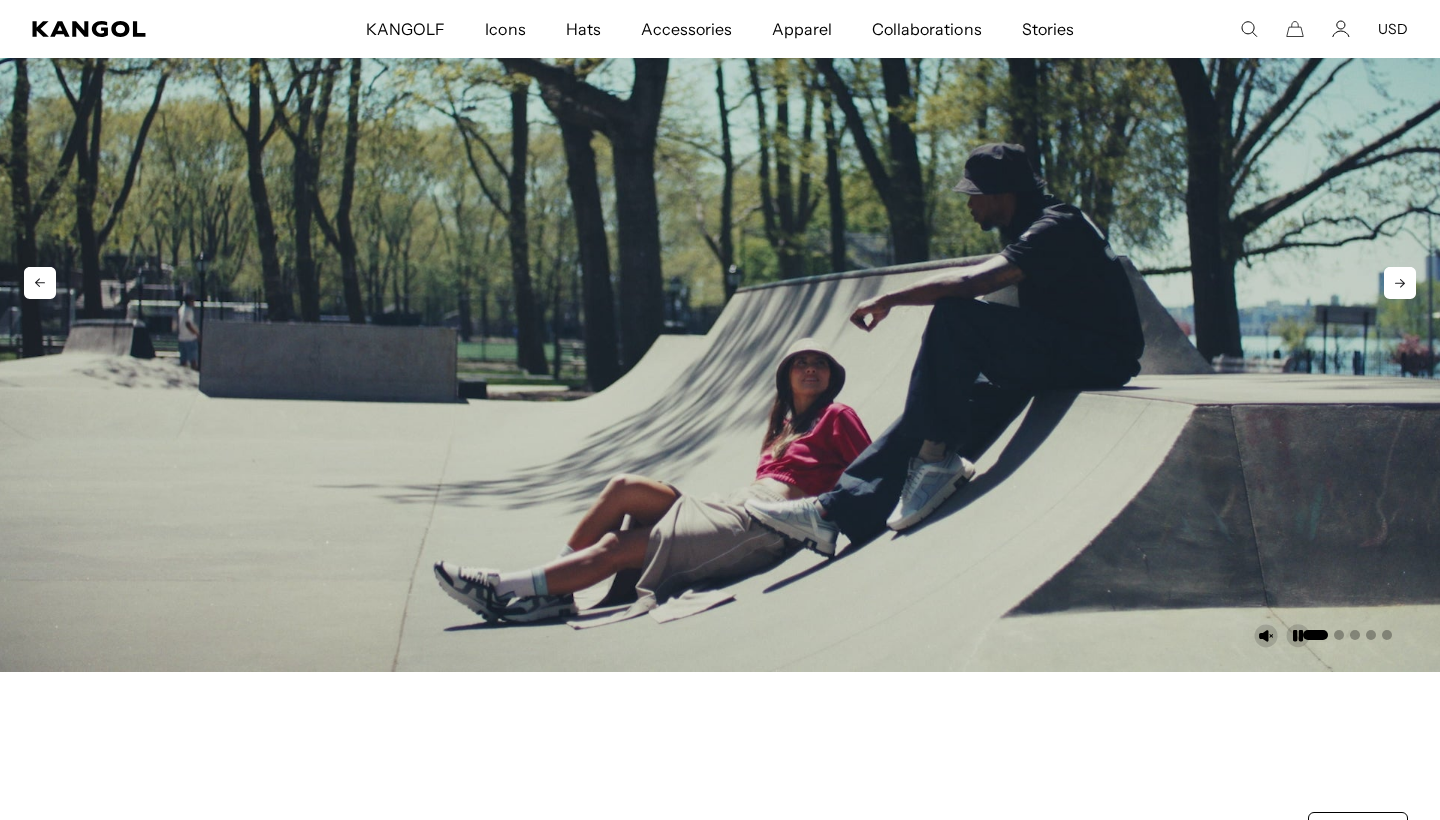click at bounding box center (720, 266) 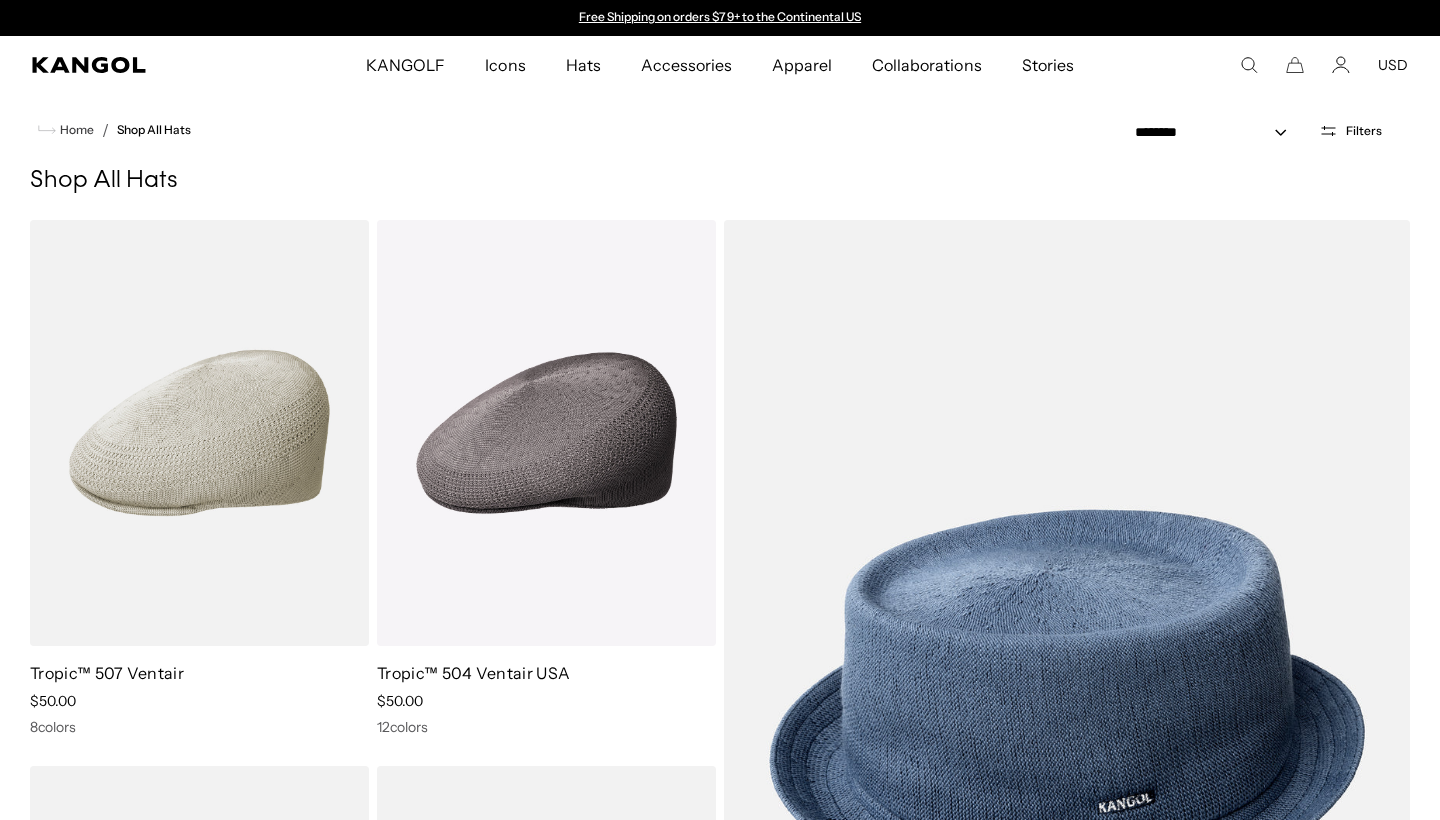 scroll, scrollTop: 0, scrollLeft: 0, axis: both 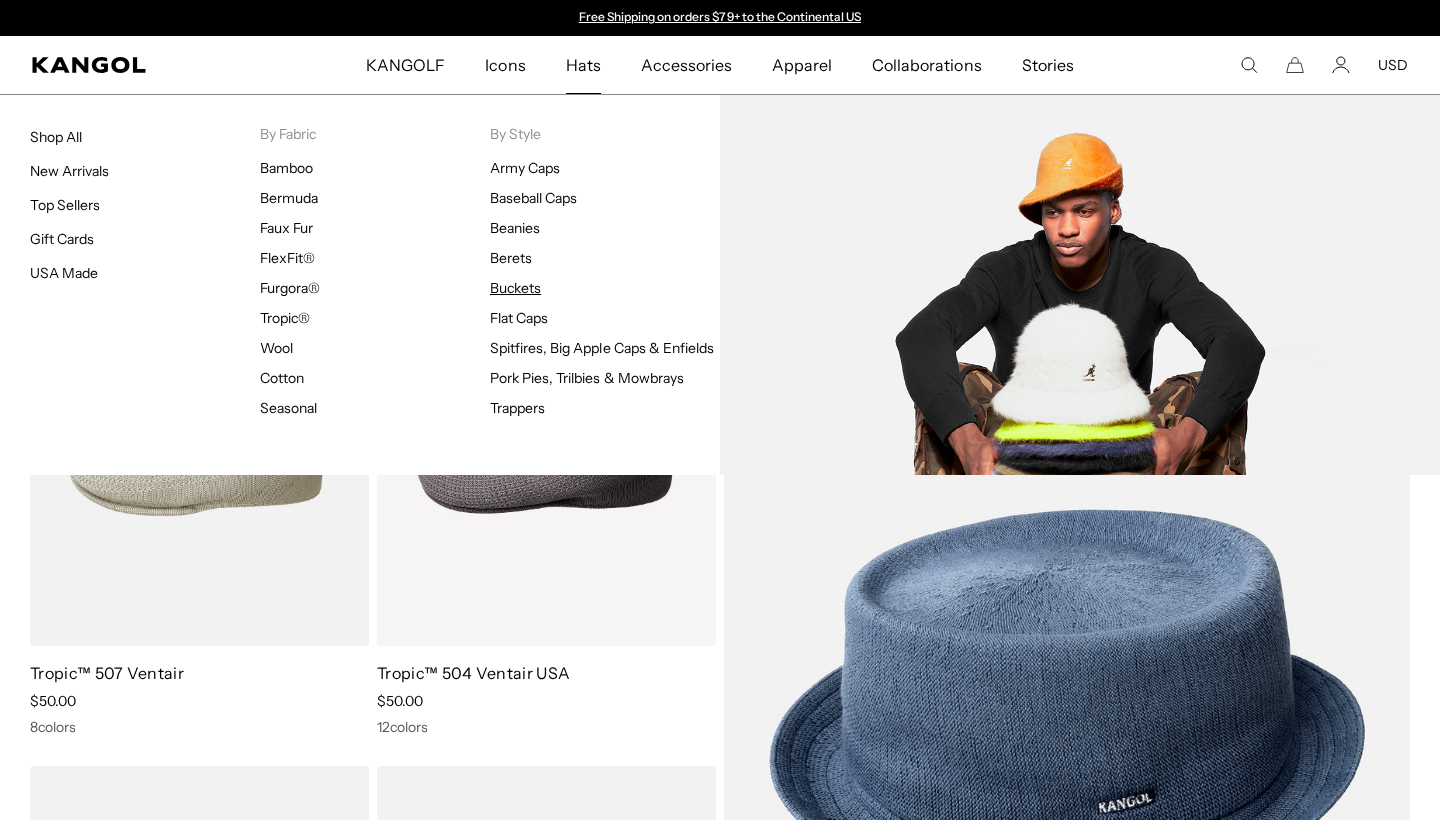 click on "Buckets" at bounding box center [515, 288] 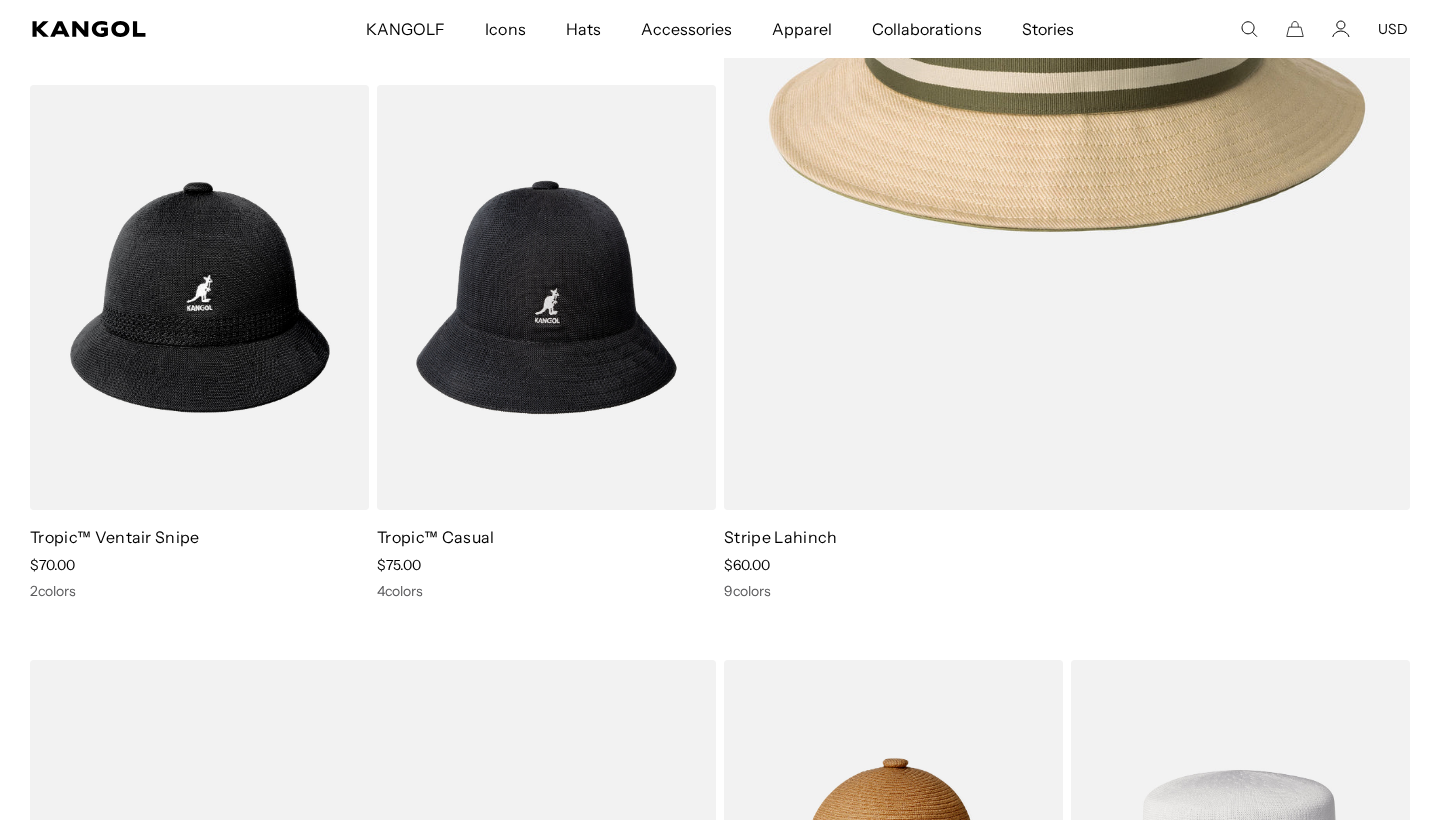 scroll, scrollTop: 689, scrollLeft: 0, axis: vertical 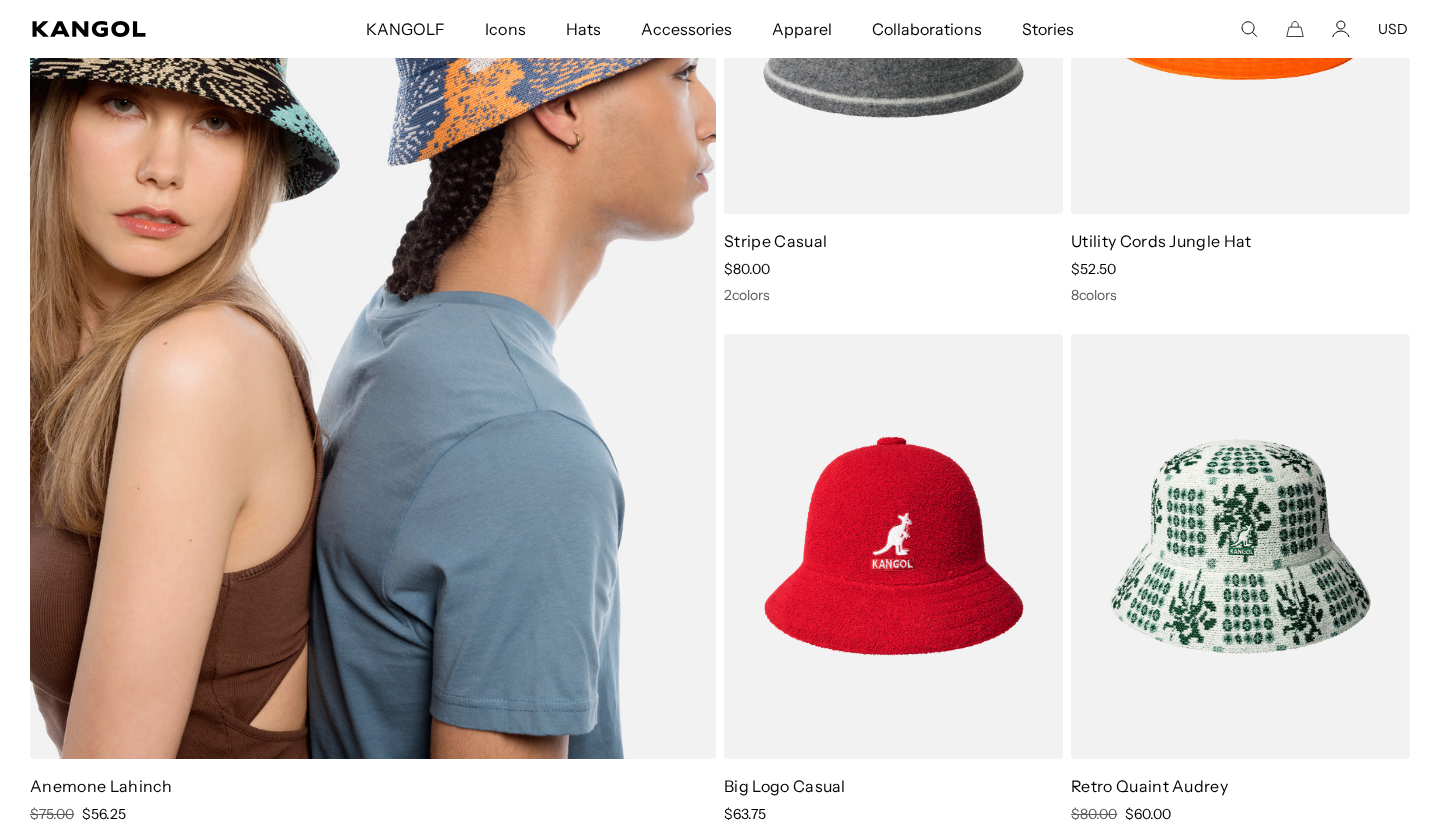 click at bounding box center [373, 273] 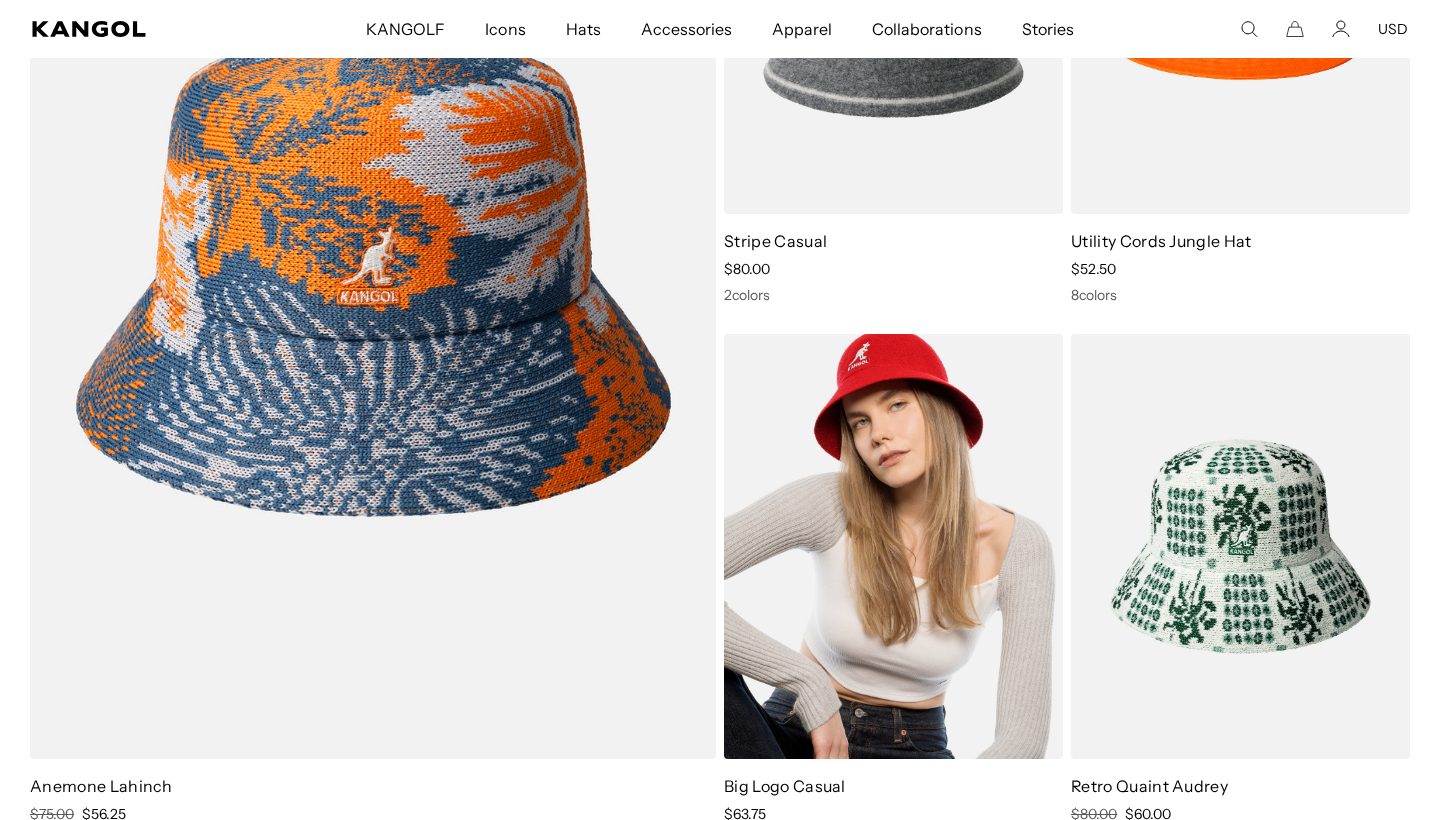 scroll, scrollTop: 0, scrollLeft: 412, axis: horizontal 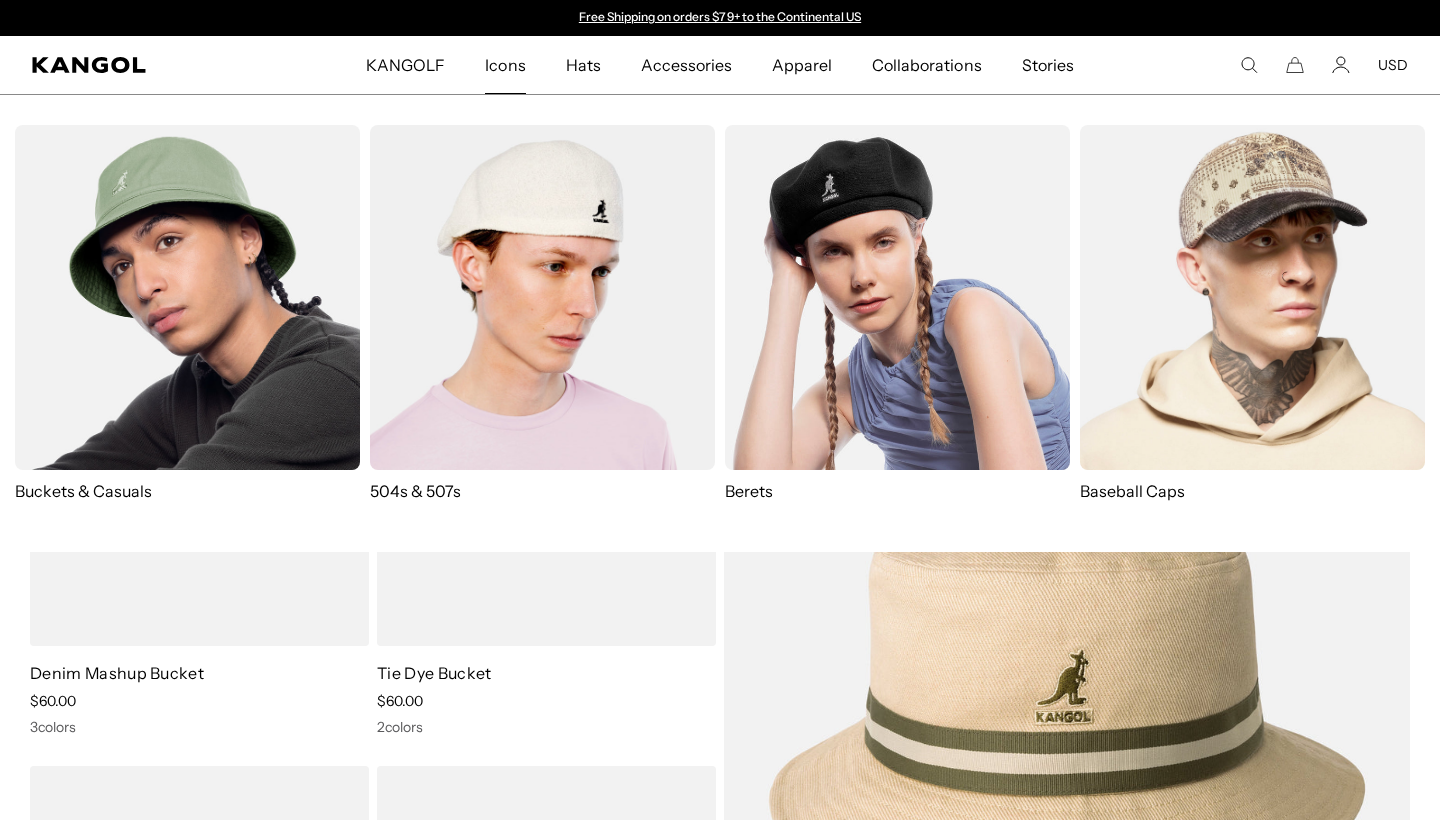 click at bounding box center (187, 297) 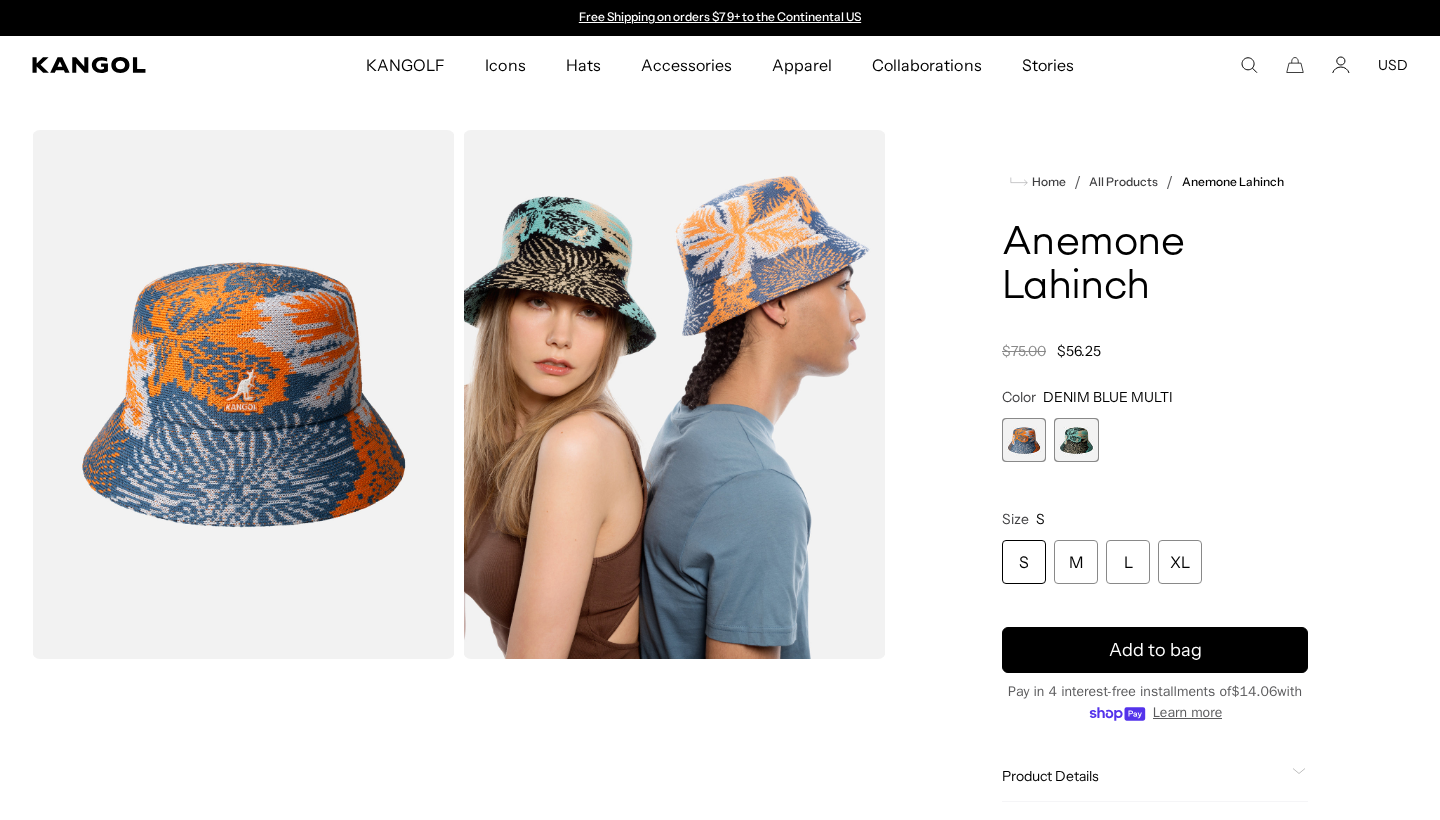 scroll, scrollTop: 0, scrollLeft: 0, axis: both 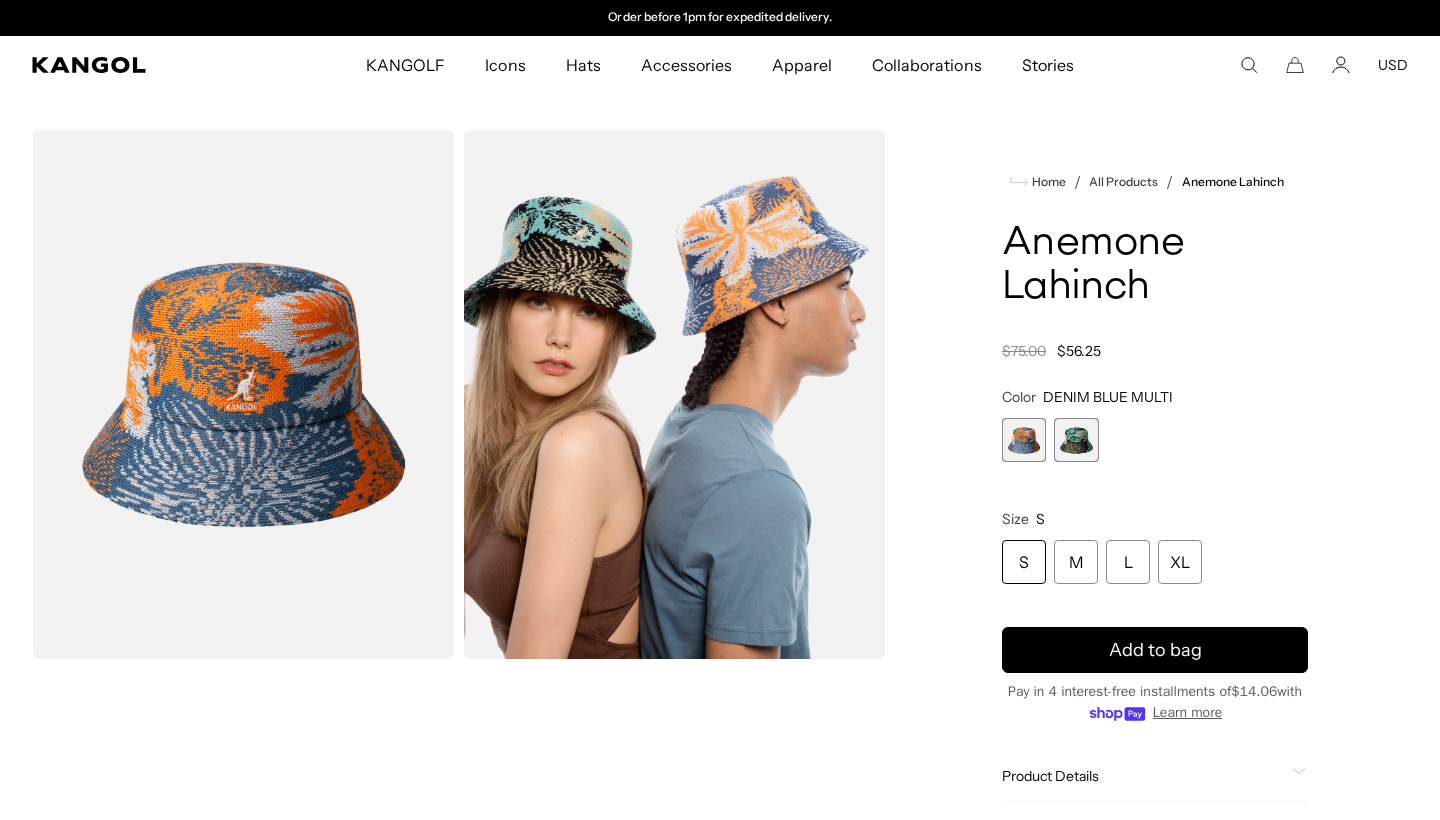 click at bounding box center (1076, 440) 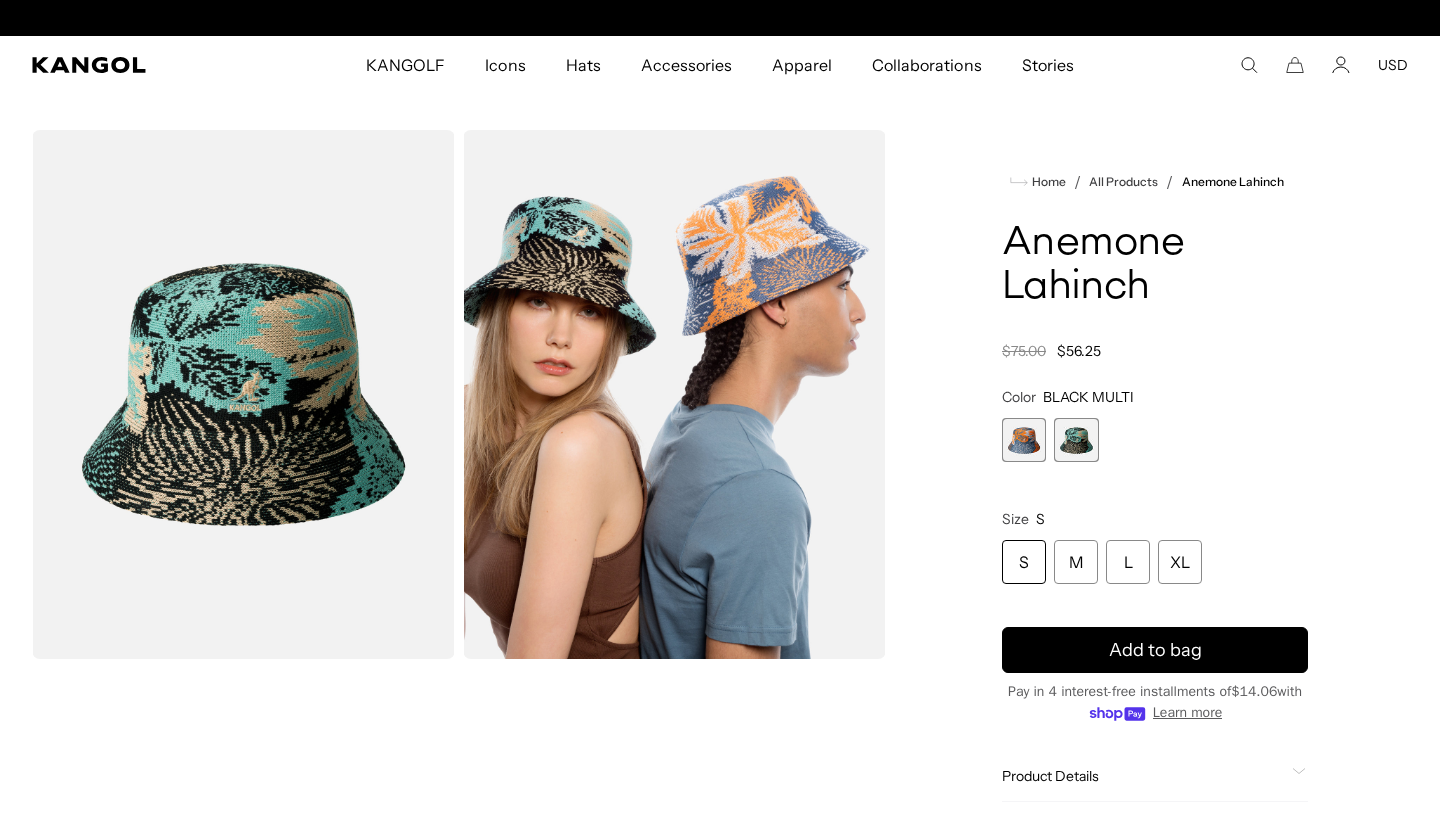 scroll, scrollTop: 0, scrollLeft: 0, axis: both 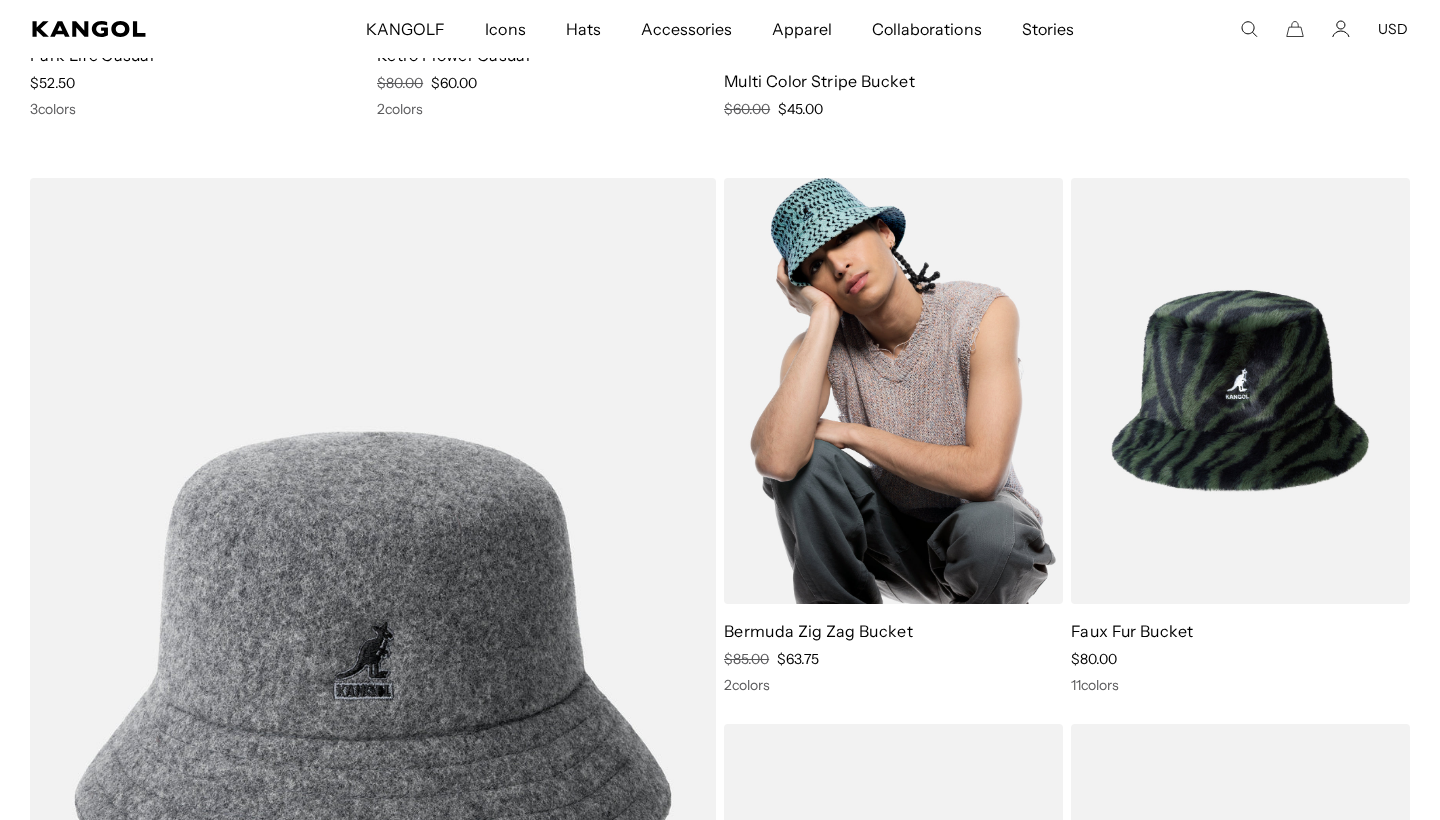 click at bounding box center [893, 391] 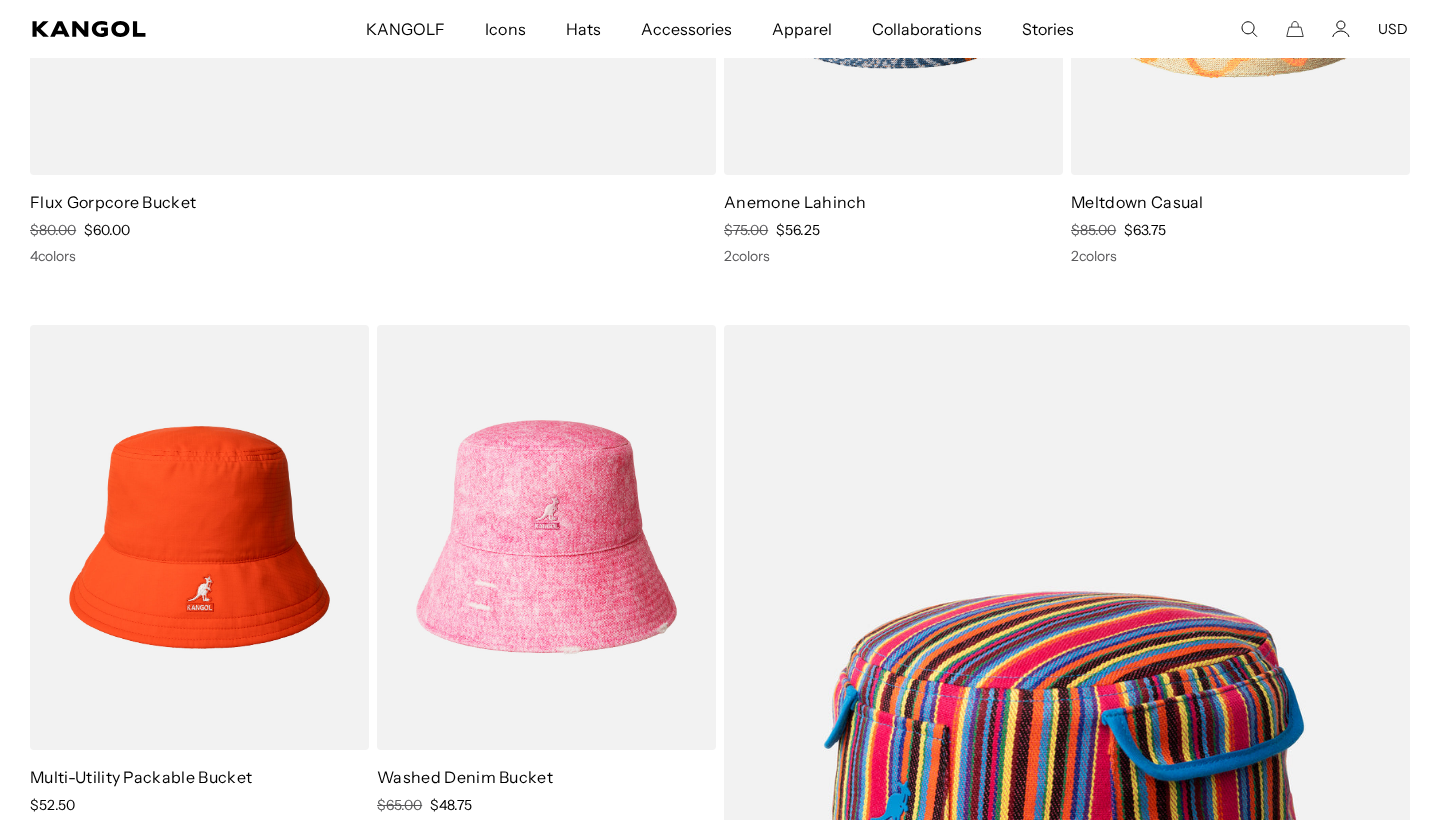 scroll, scrollTop: 4370, scrollLeft: 0, axis: vertical 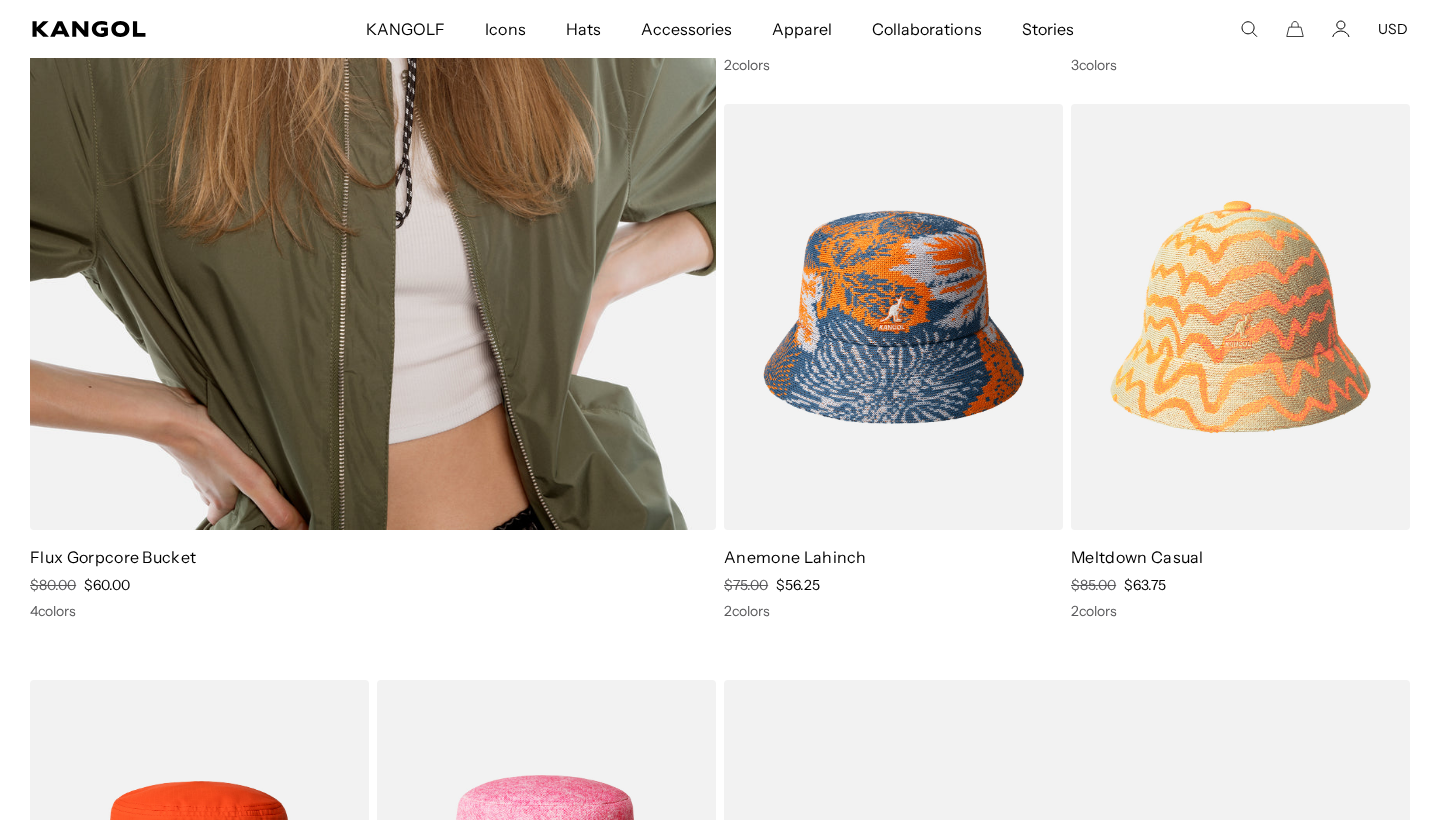 click at bounding box center [373, 44] 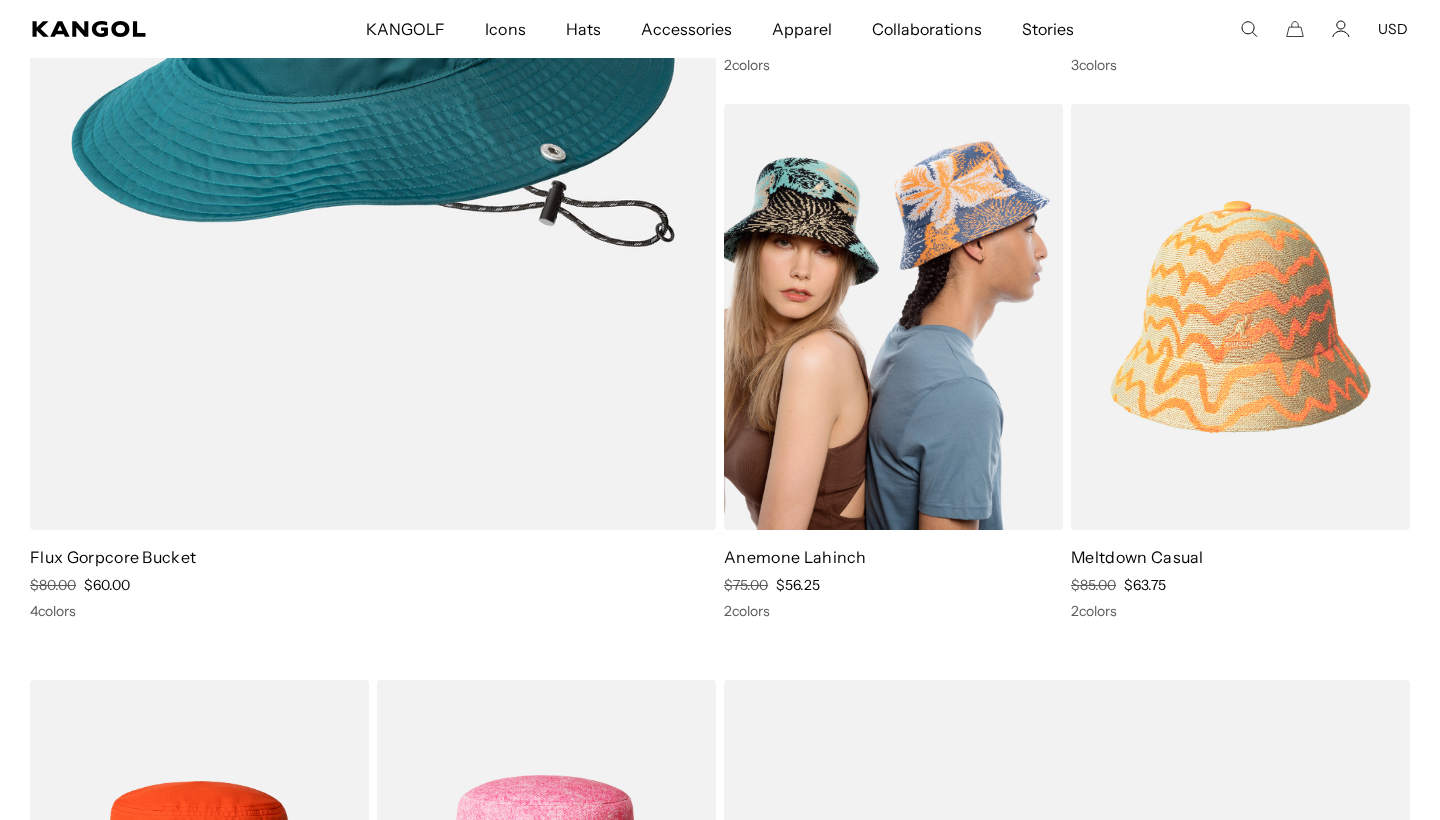 scroll, scrollTop: 0, scrollLeft: 412, axis: horizontal 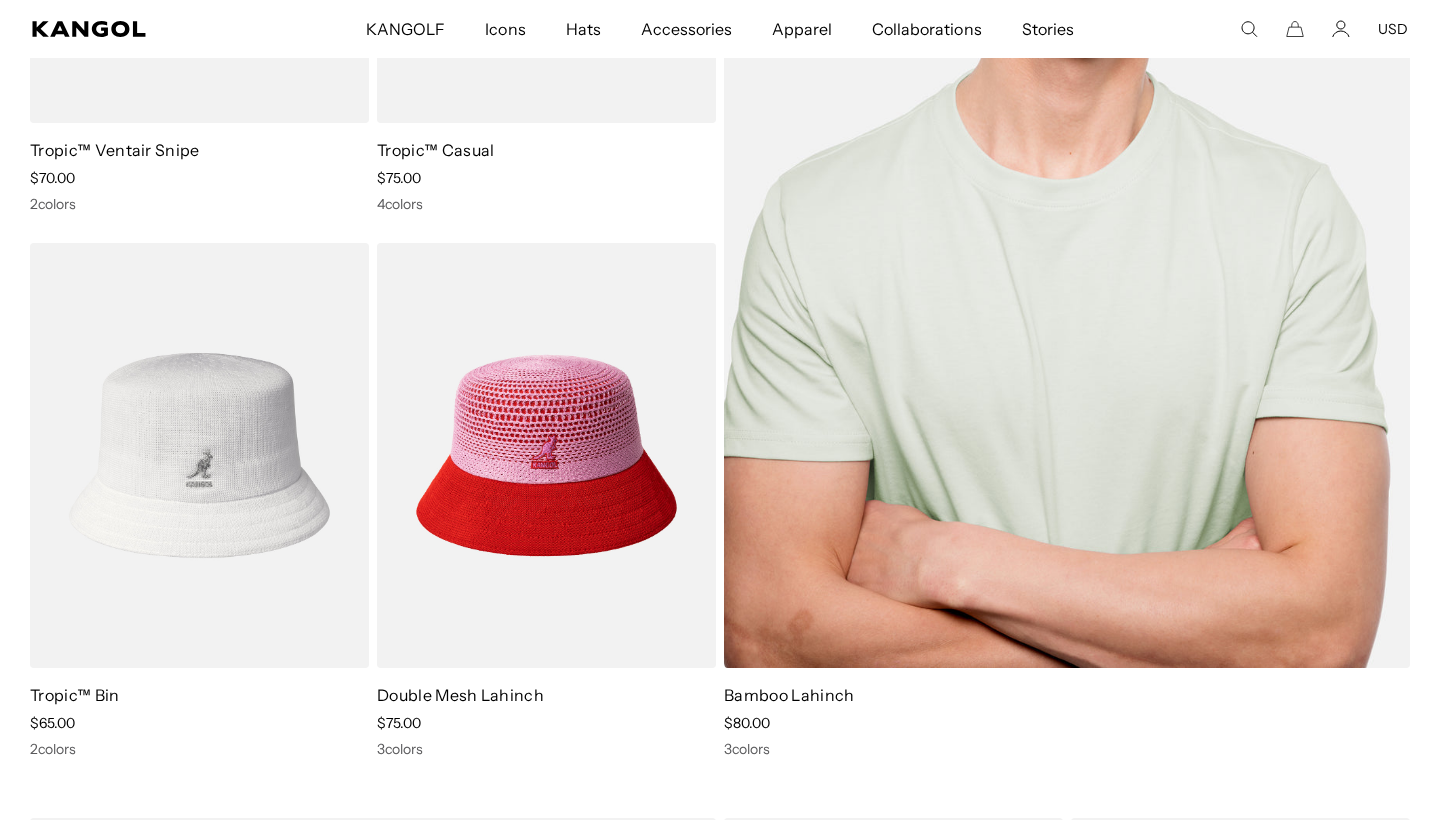 click at bounding box center [1067, 182] 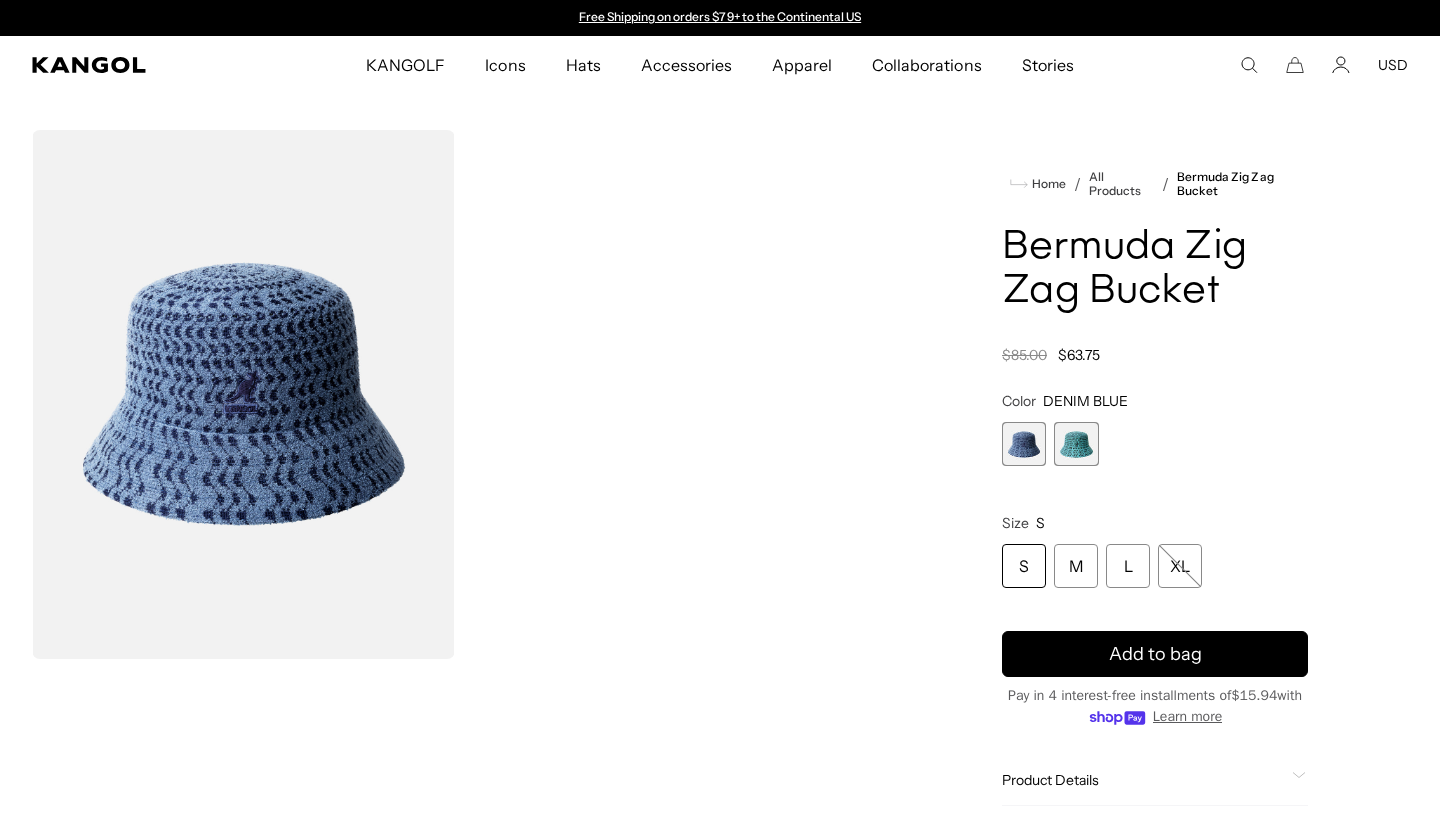 scroll, scrollTop: 0, scrollLeft: 0, axis: both 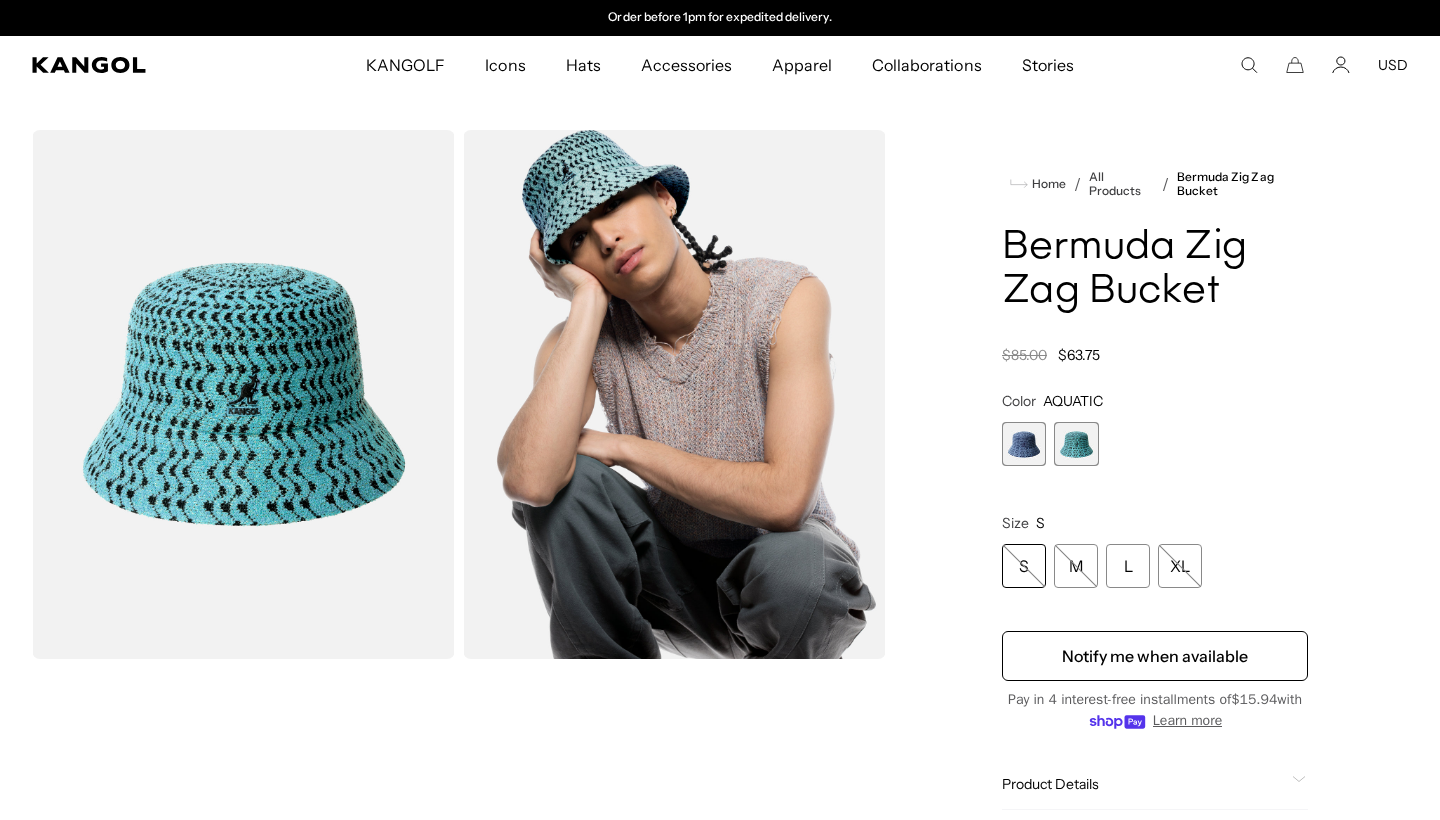 click at bounding box center (1024, 444) 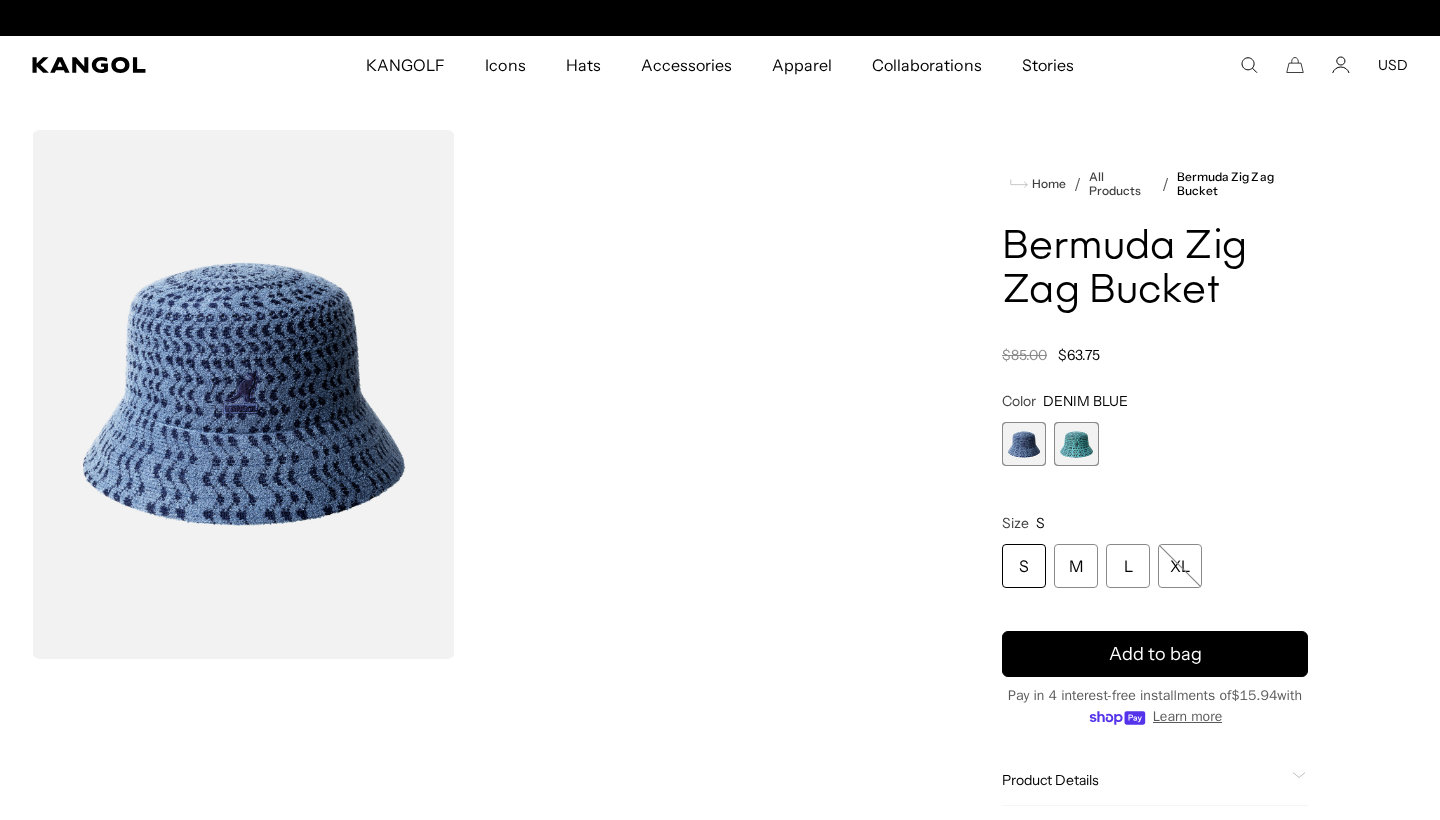 scroll, scrollTop: 0, scrollLeft: 0, axis: both 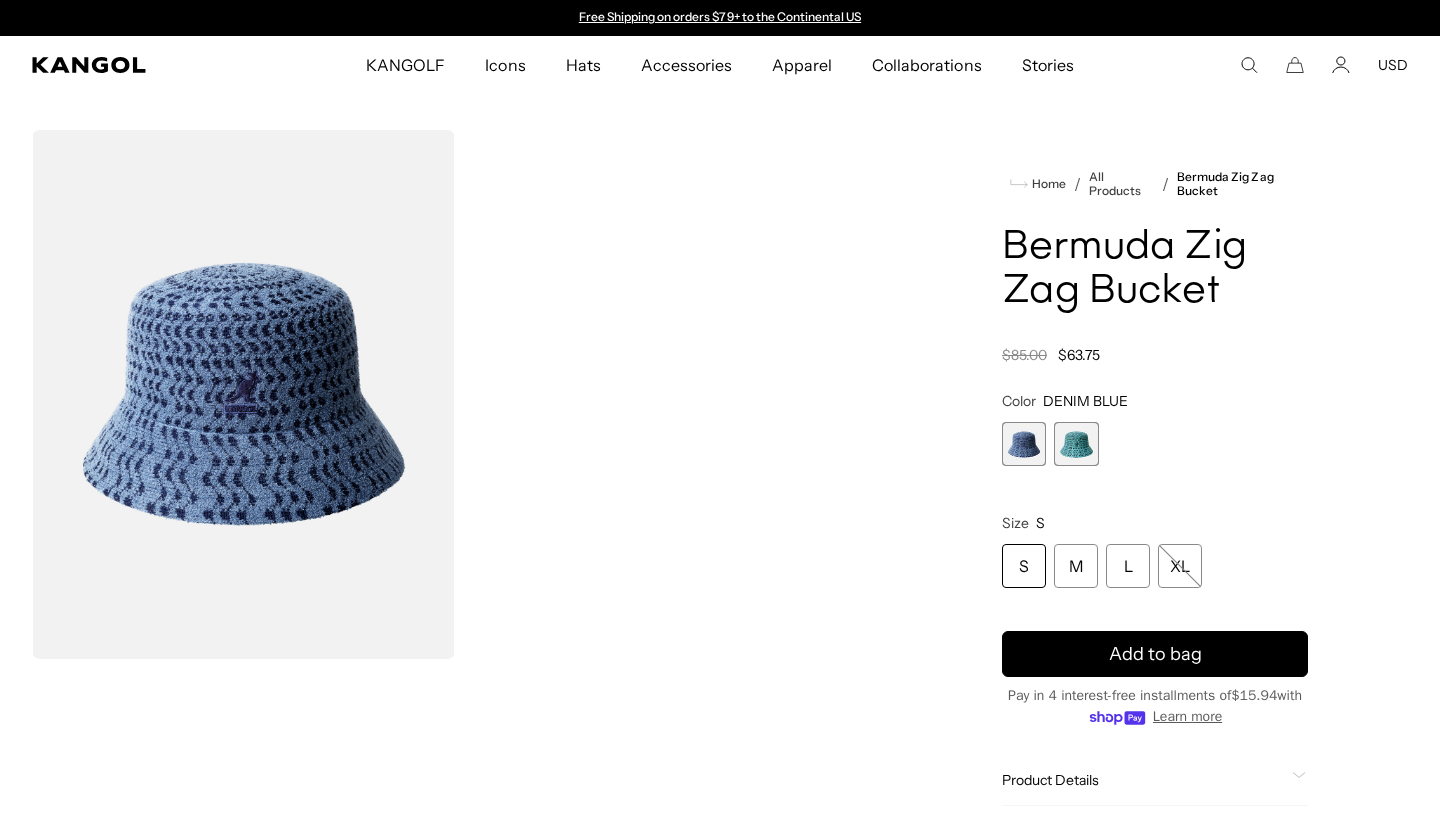 click at bounding box center (1076, 444) 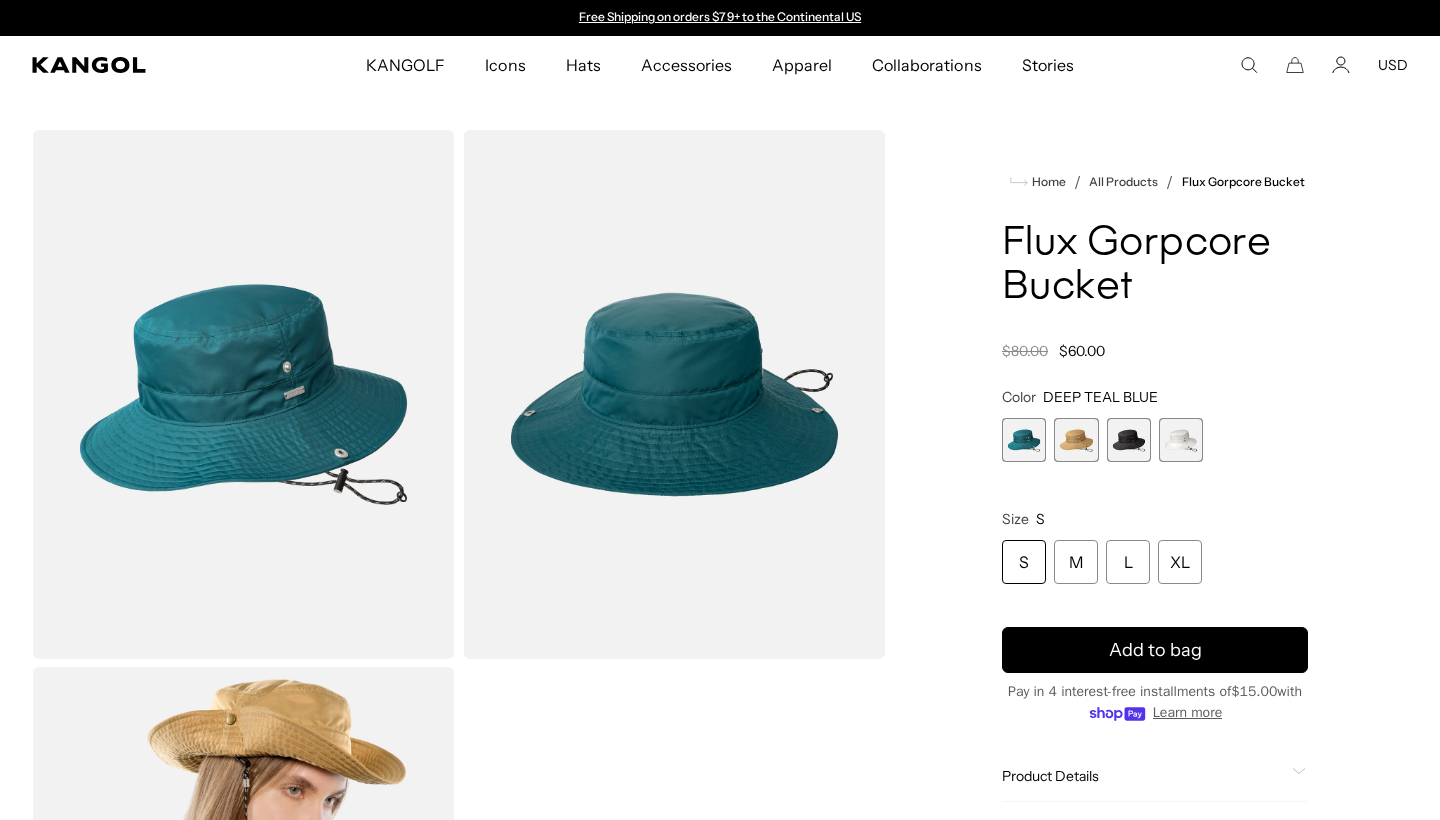 scroll, scrollTop: 0, scrollLeft: 0, axis: both 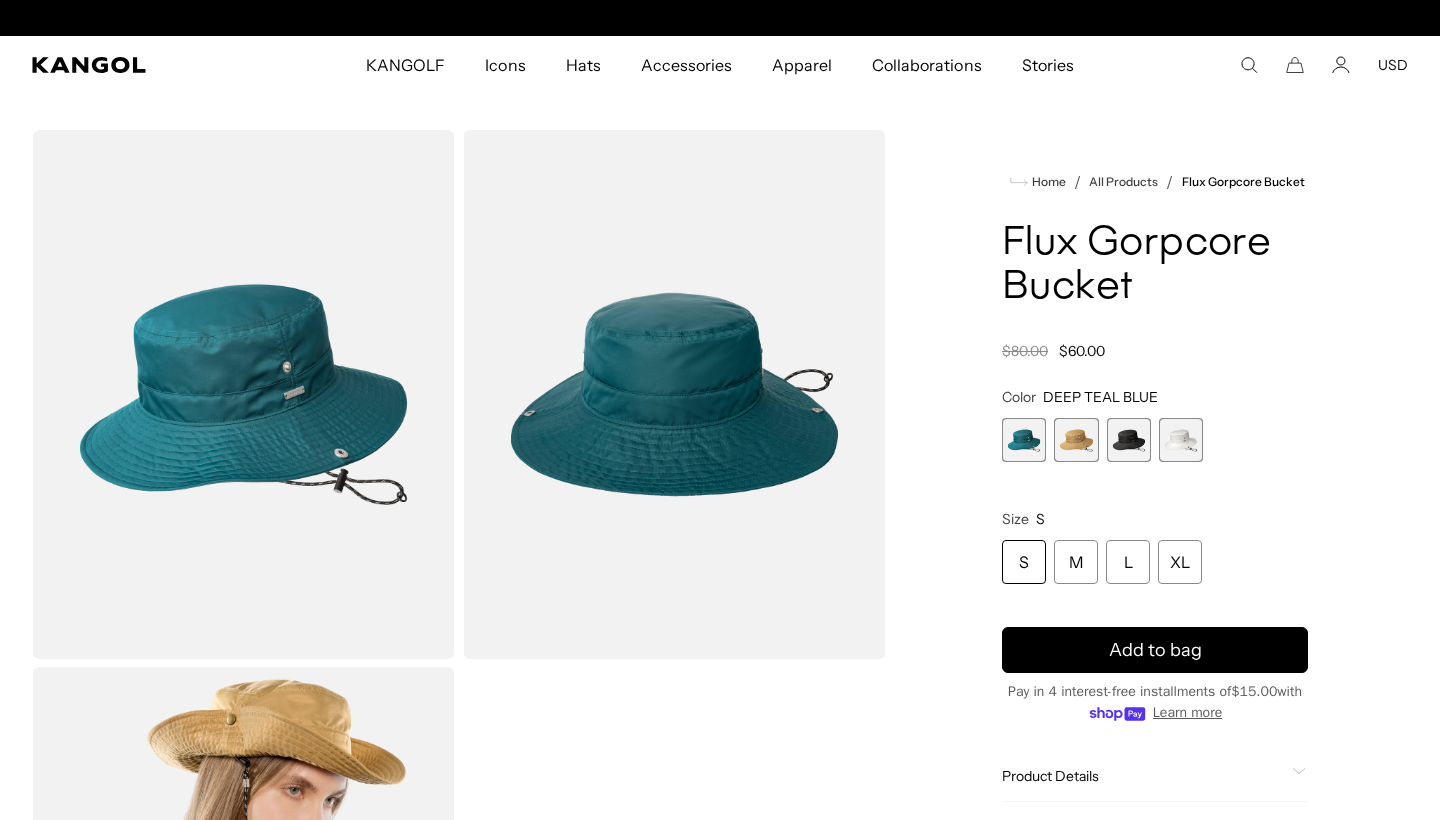 click at bounding box center (1129, 440) 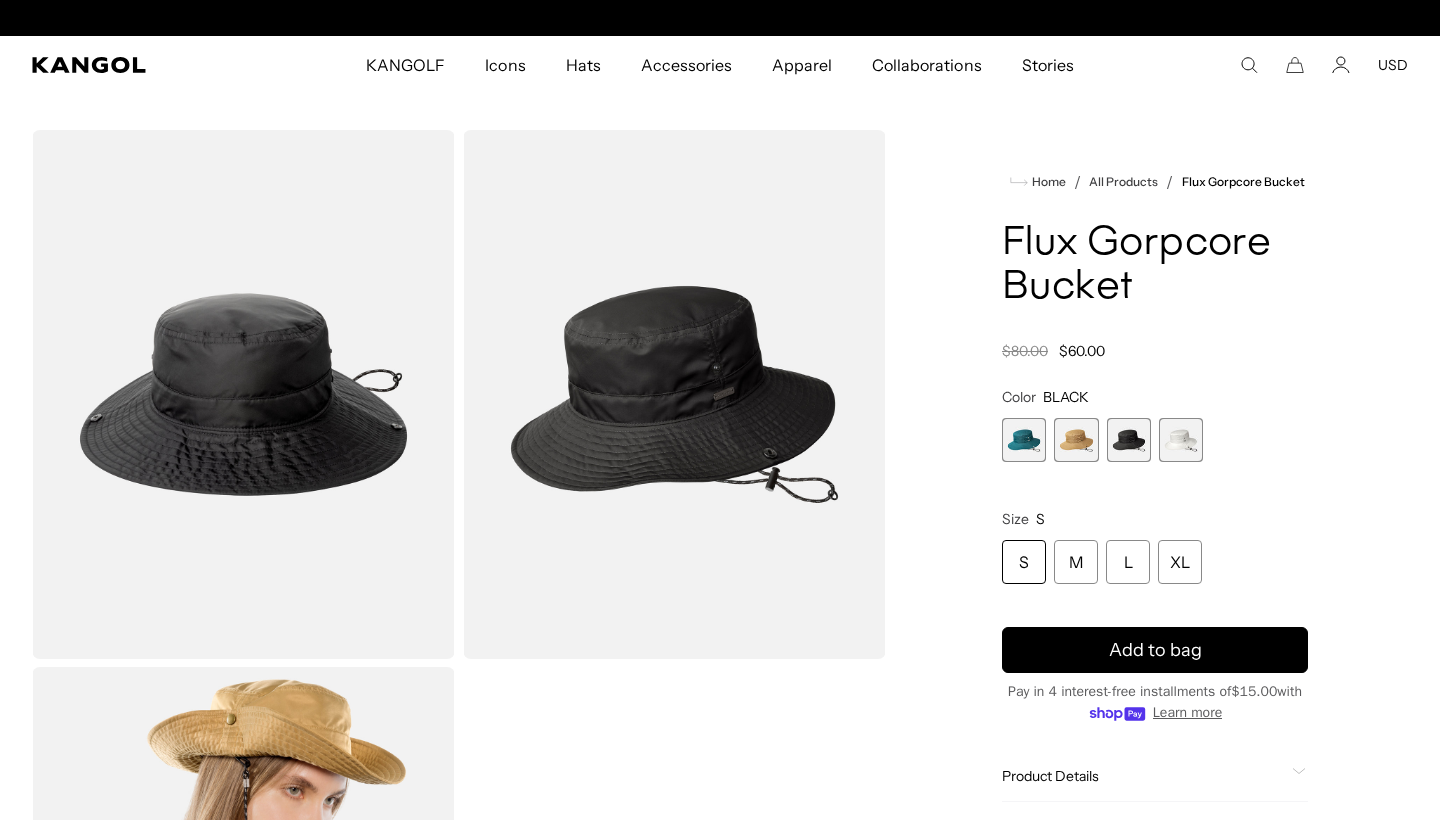 scroll, scrollTop: 0, scrollLeft: 0, axis: both 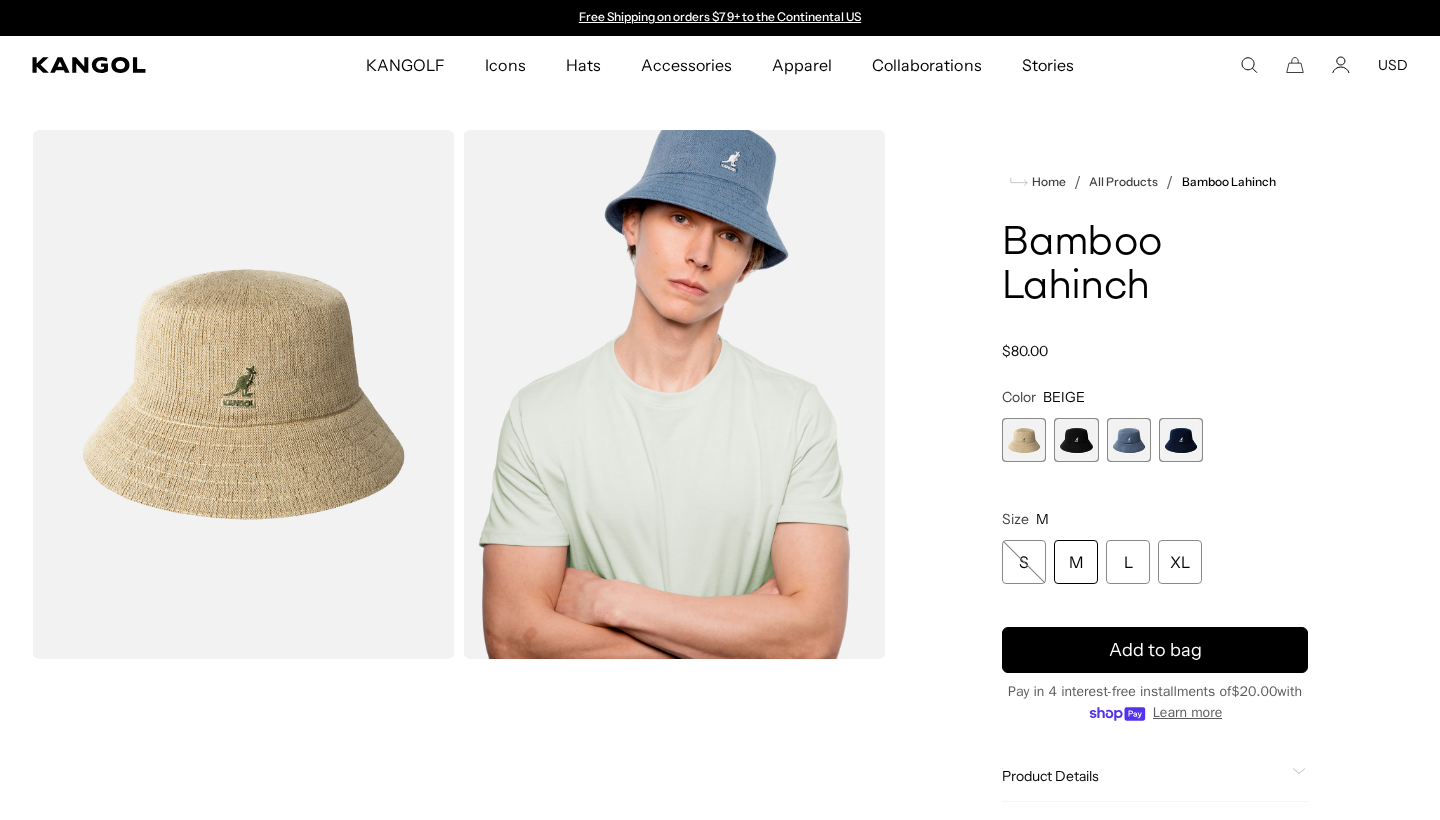 click at bounding box center (1181, 440) 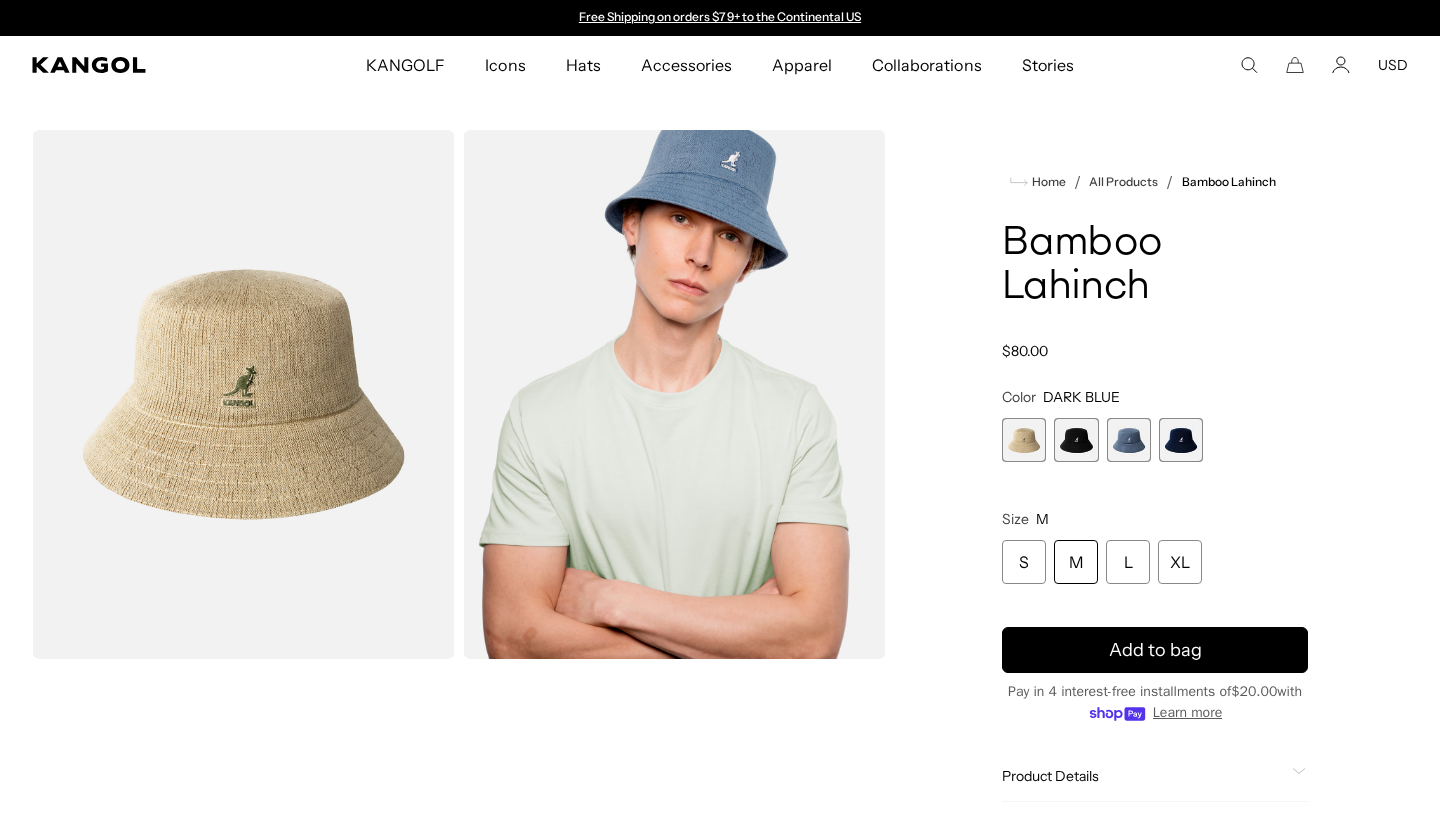 scroll, scrollTop: 0, scrollLeft: 0, axis: both 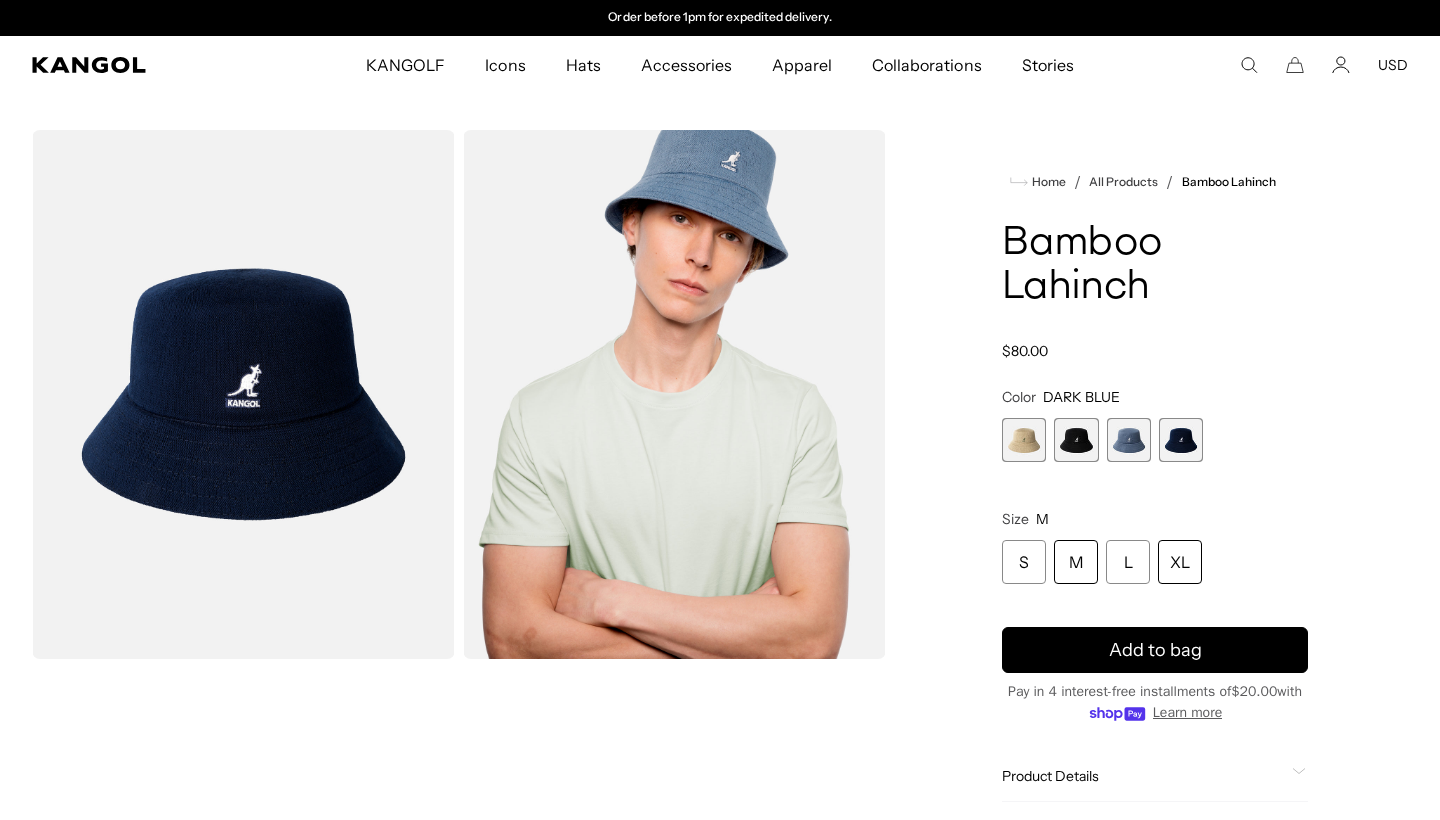 click on "XL" at bounding box center [1180, 562] 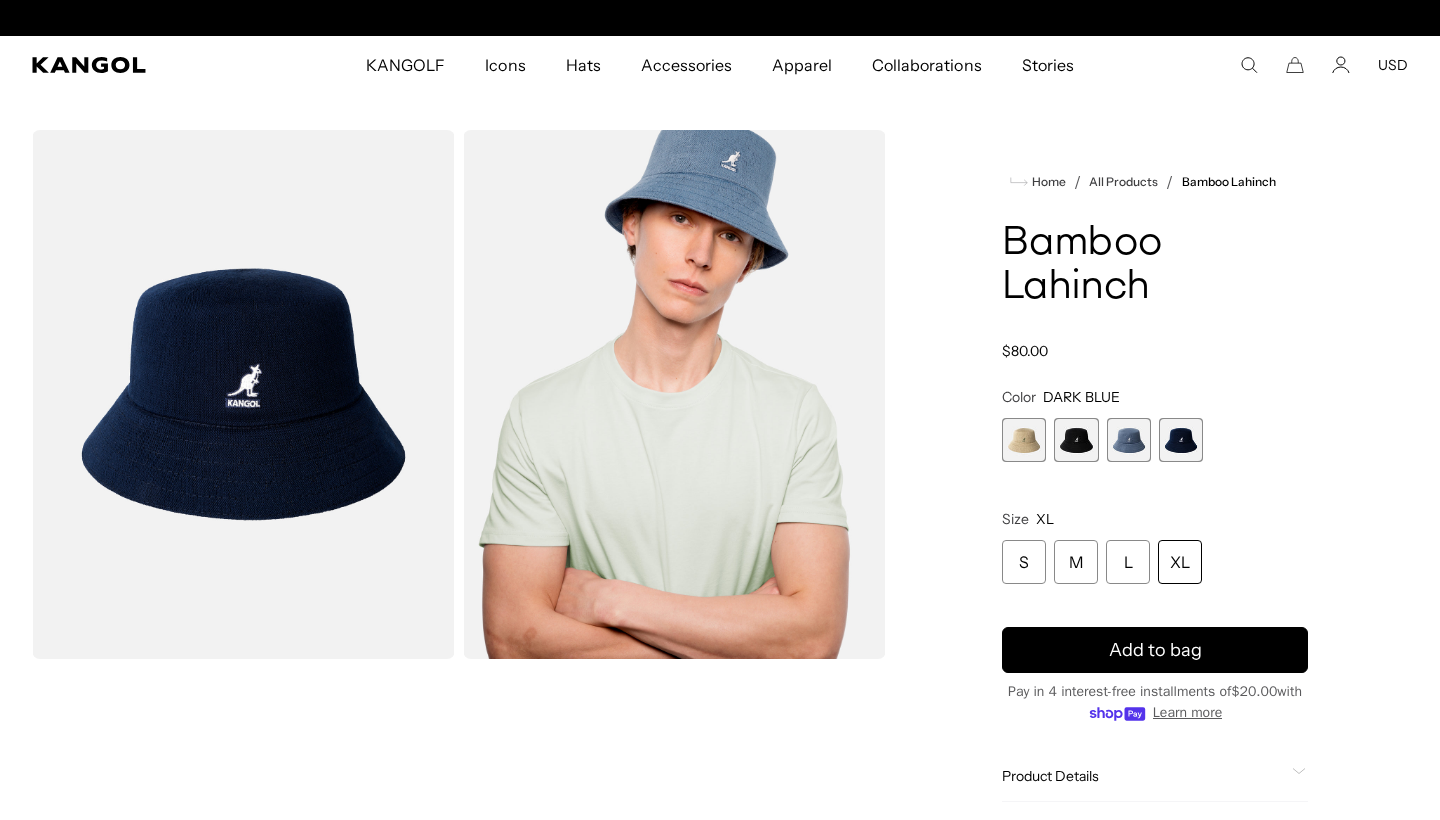scroll, scrollTop: 0, scrollLeft: 0, axis: both 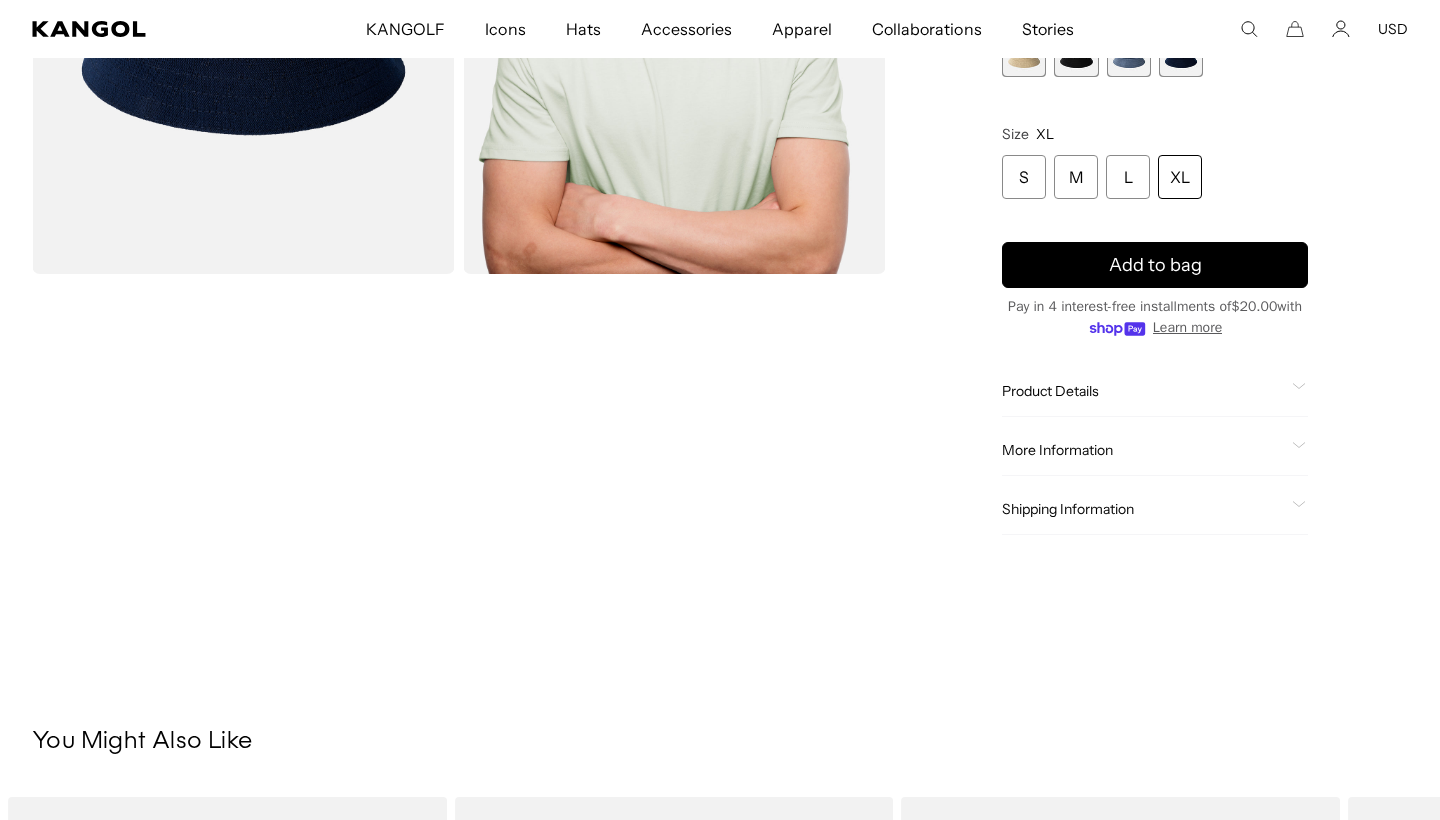click on "Product Details" 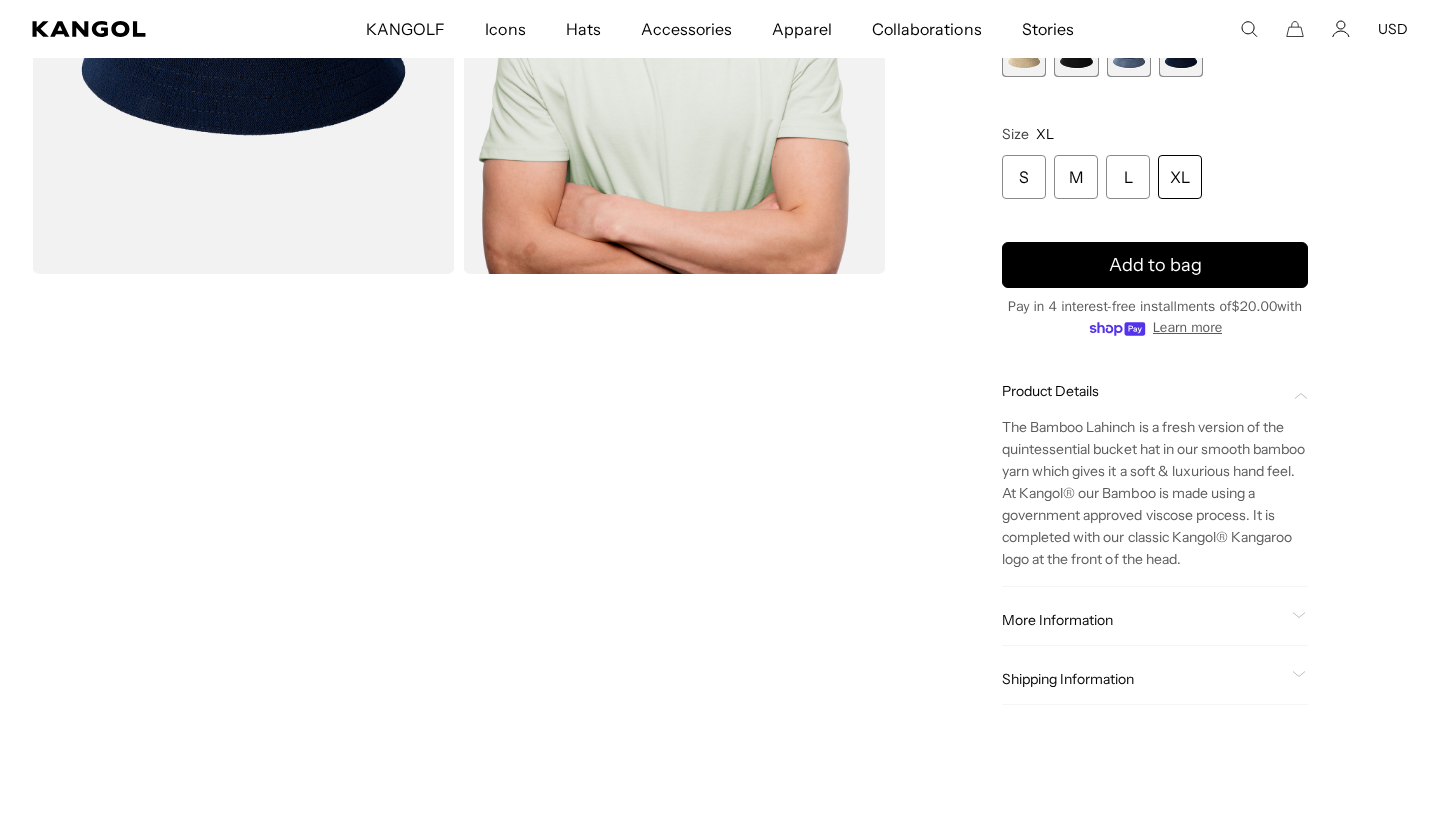 scroll, scrollTop: 0, scrollLeft: 412, axis: horizontal 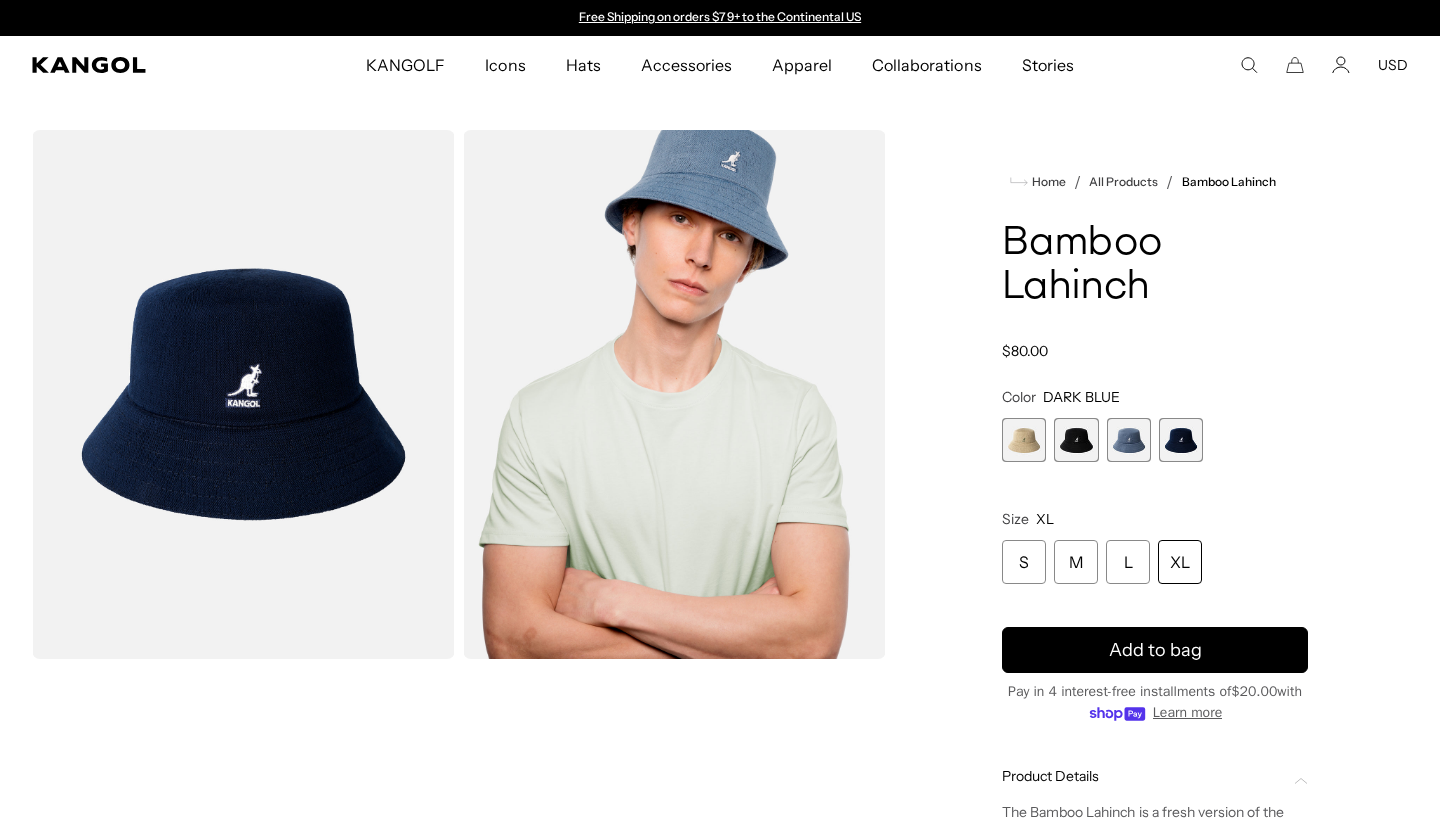 click at bounding box center [1129, 440] 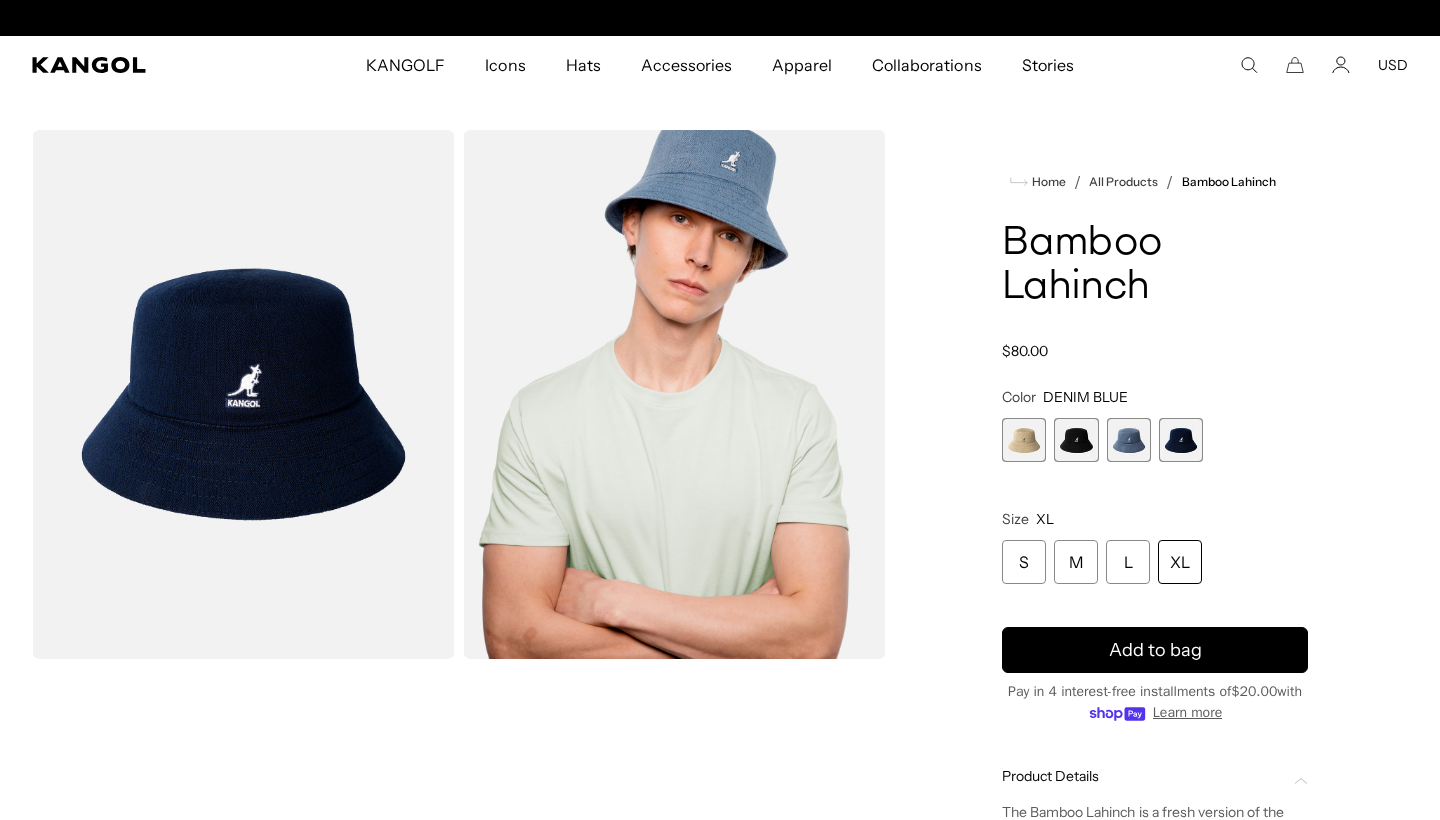 scroll, scrollTop: 0, scrollLeft: 412, axis: horizontal 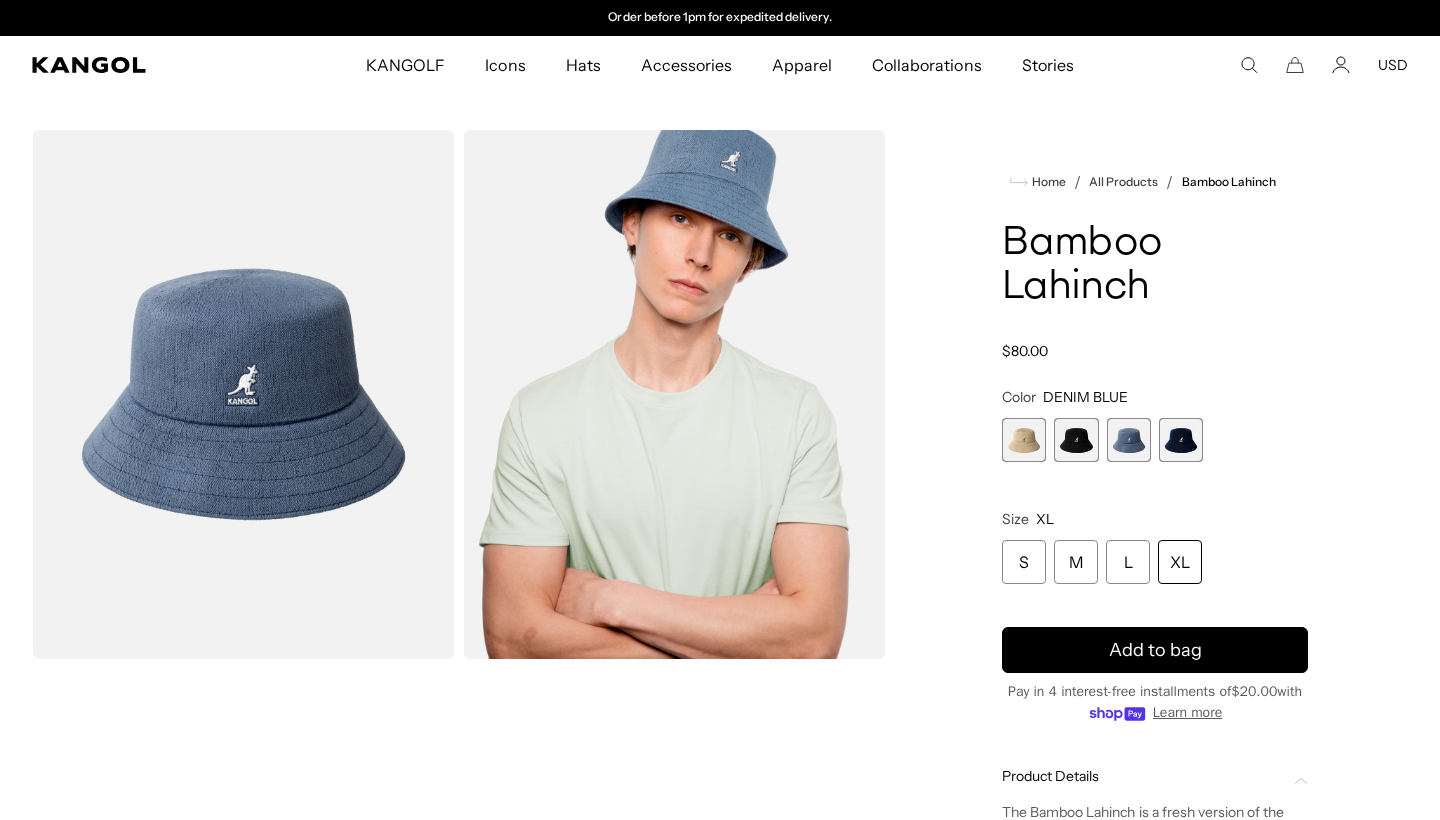 click at bounding box center [1076, 440] 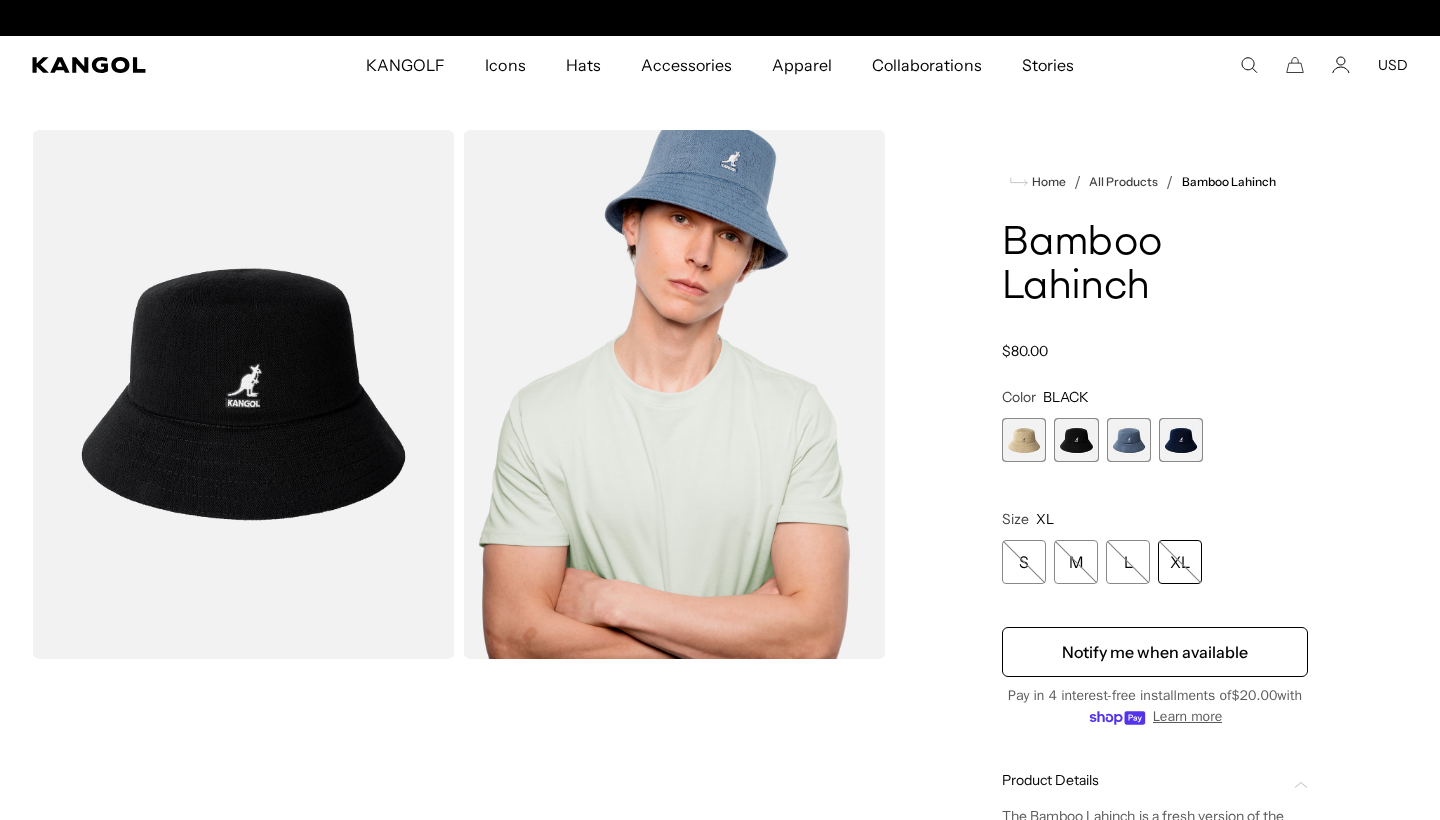 scroll, scrollTop: 0, scrollLeft: 0, axis: both 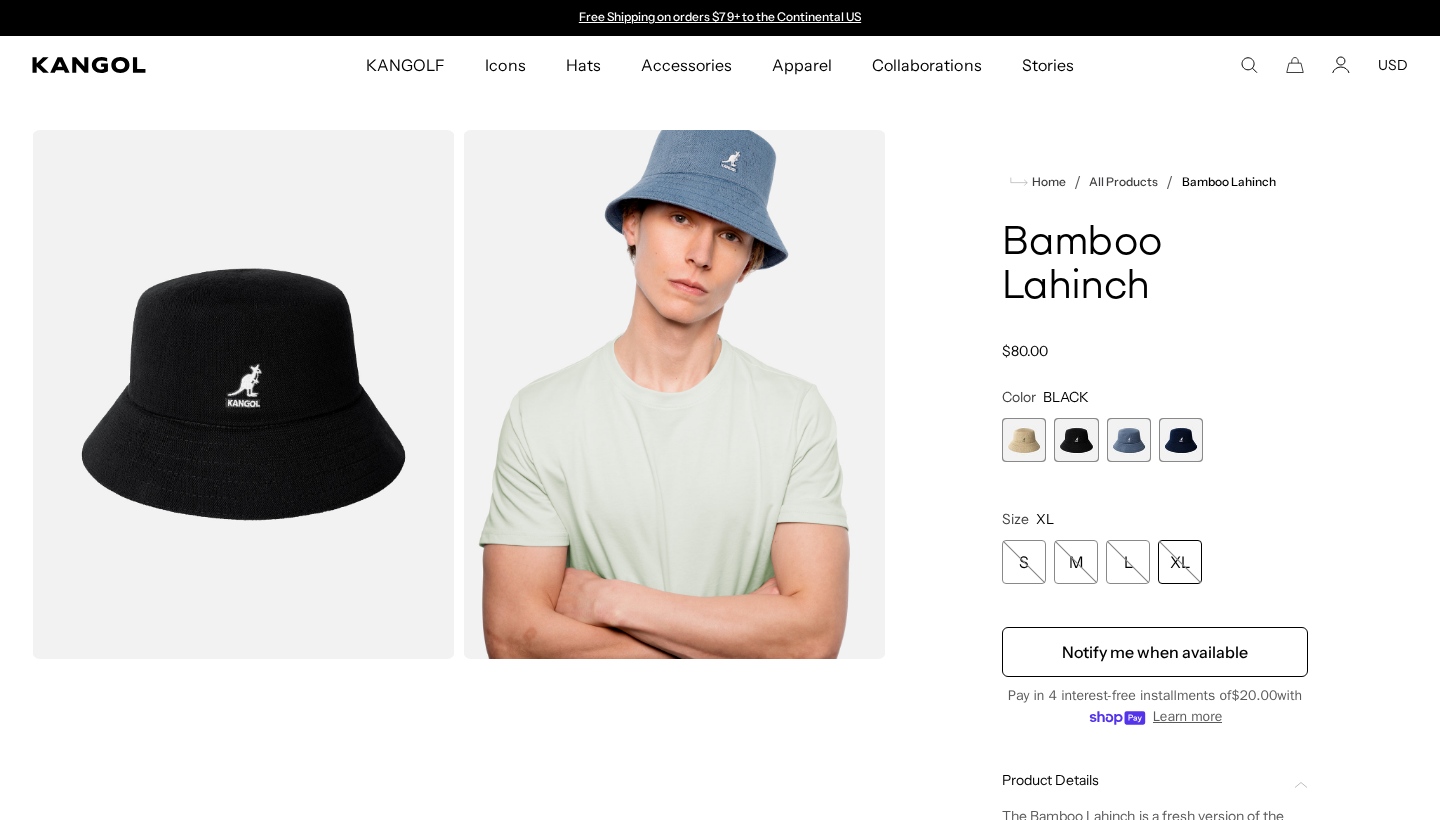 click at bounding box center (1181, 440) 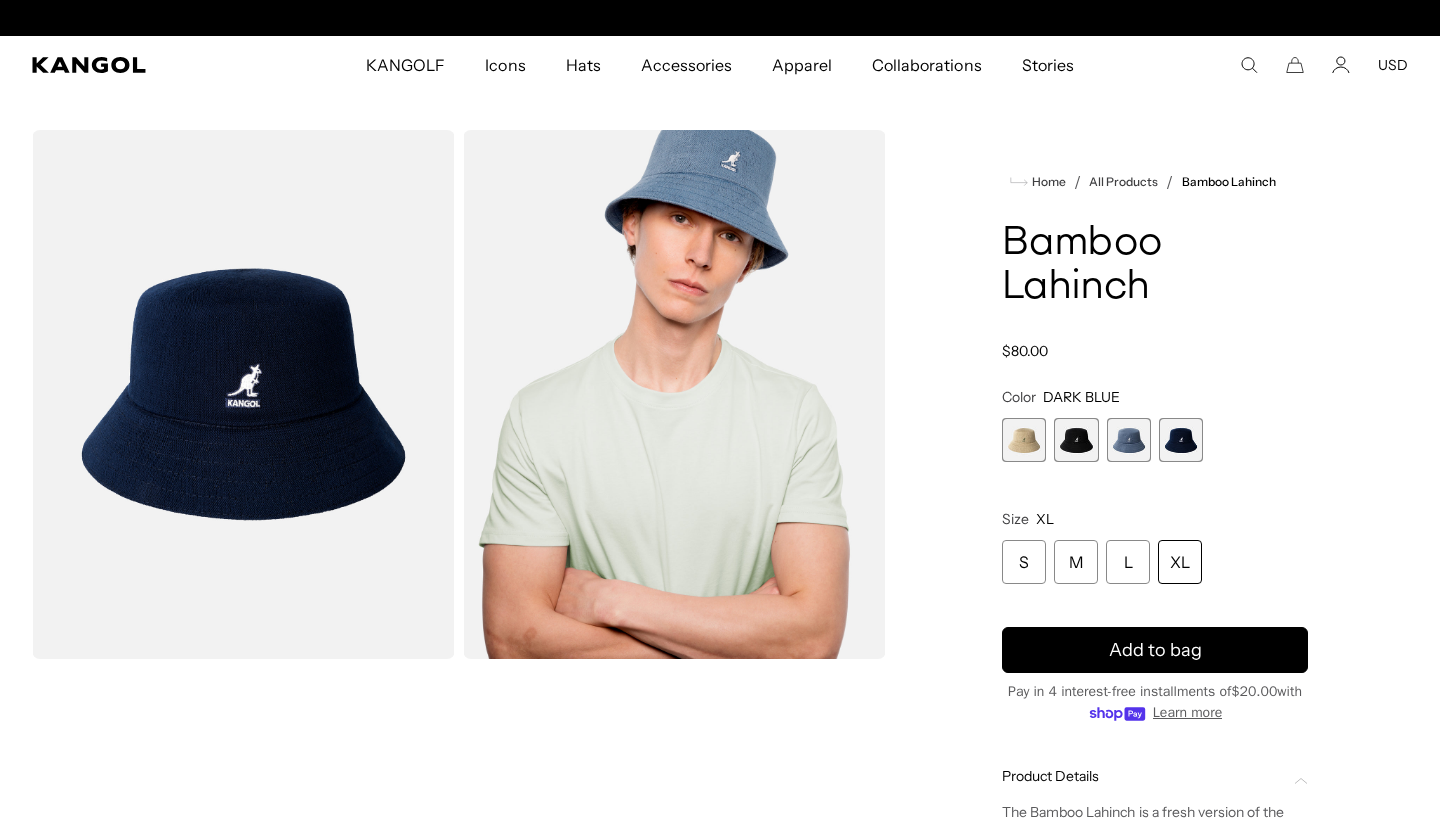 scroll, scrollTop: 0, scrollLeft: 412, axis: horizontal 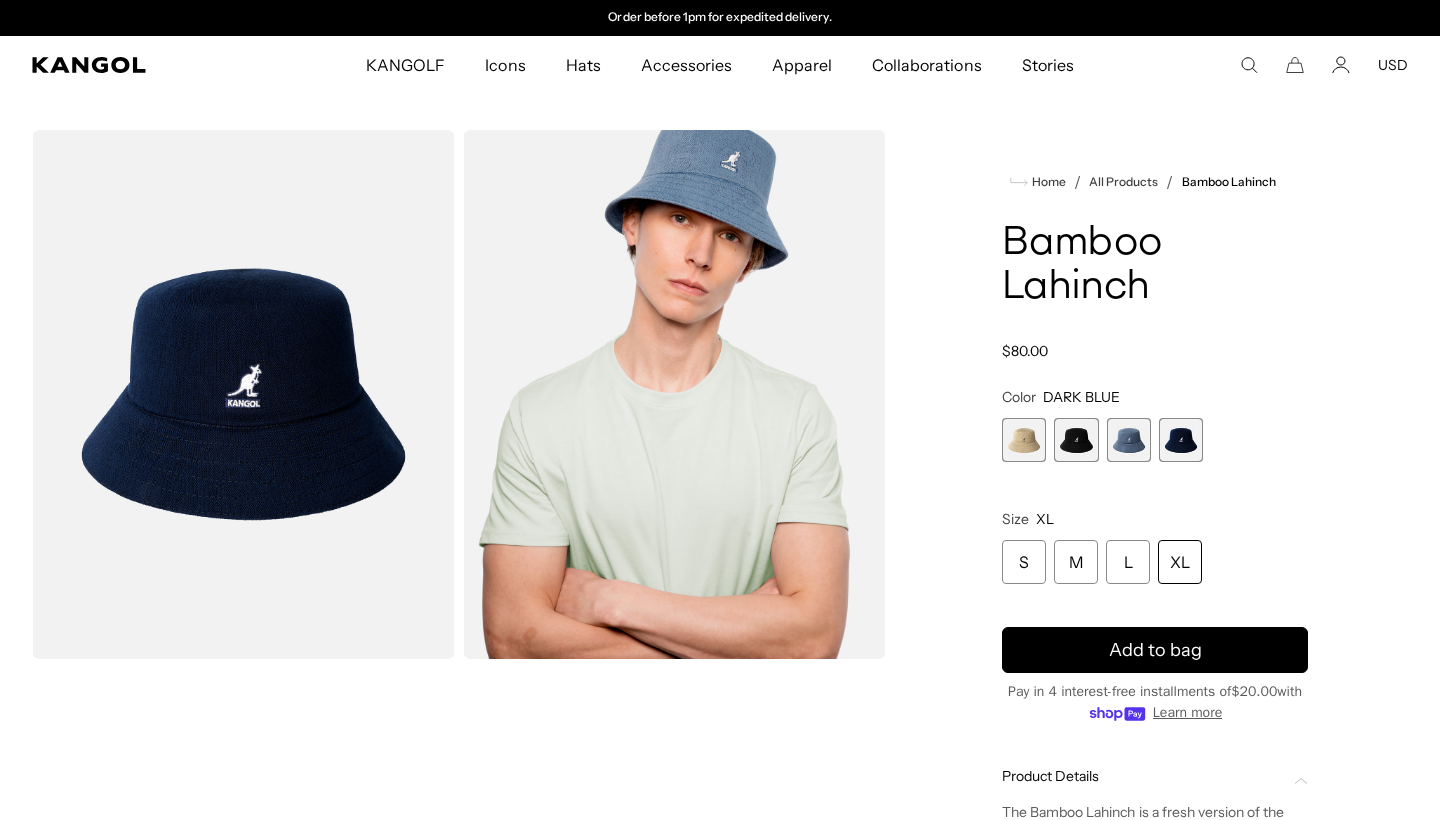 click at bounding box center (1076, 440) 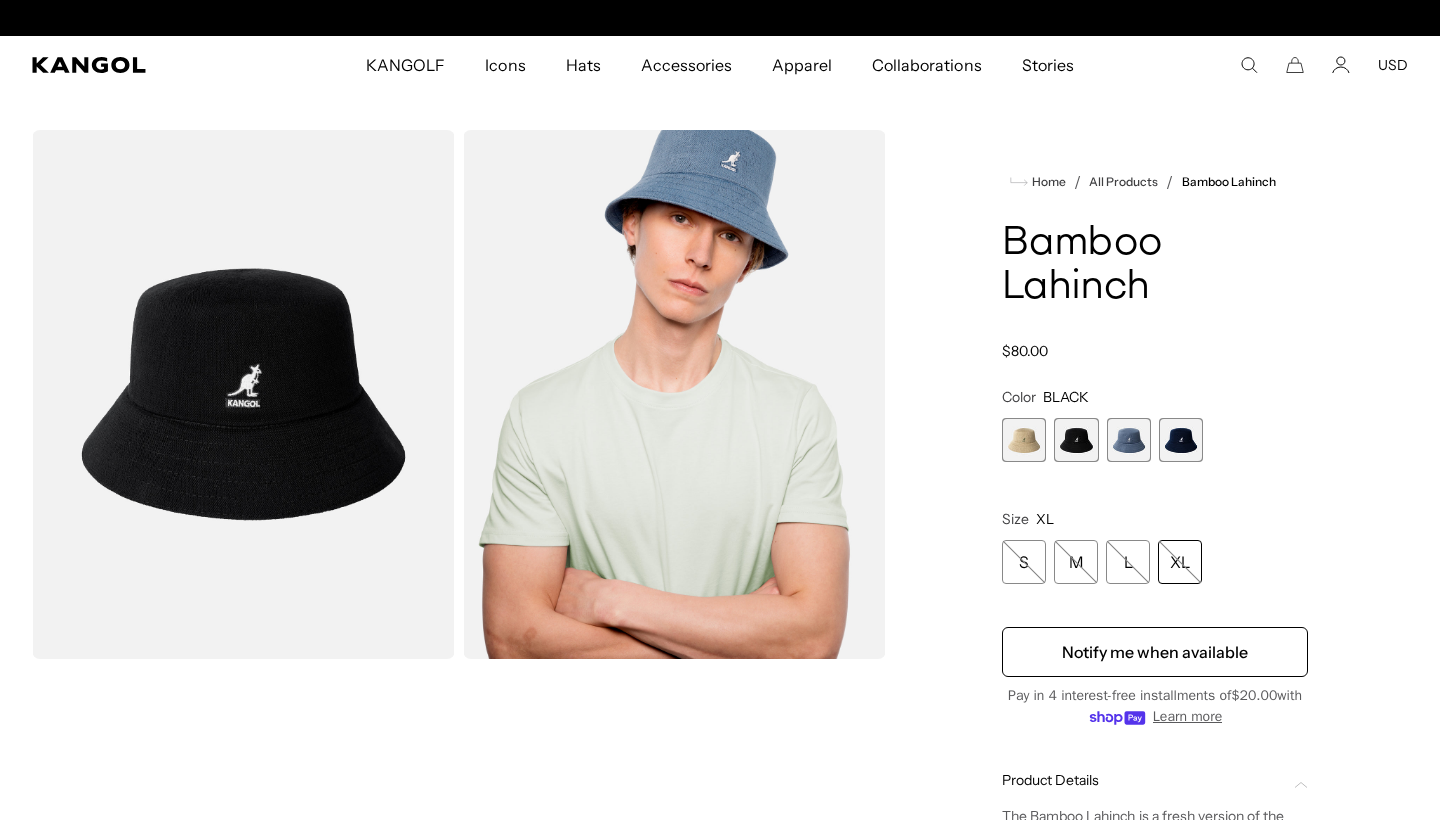 scroll, scrollTop: 0, scrollLeft: 412, axis: horizontal 